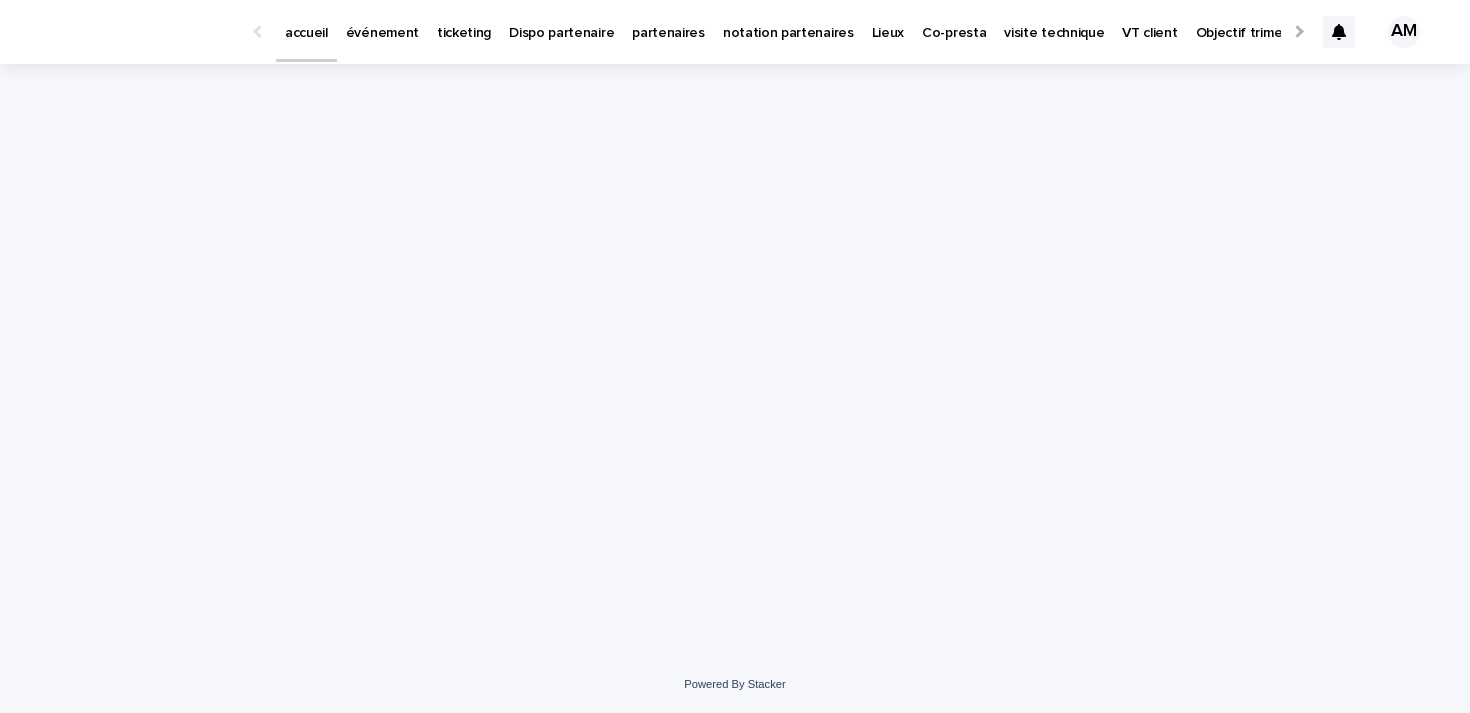 scroll, scrollTop: 0, scrollLeft: 0, axis: both 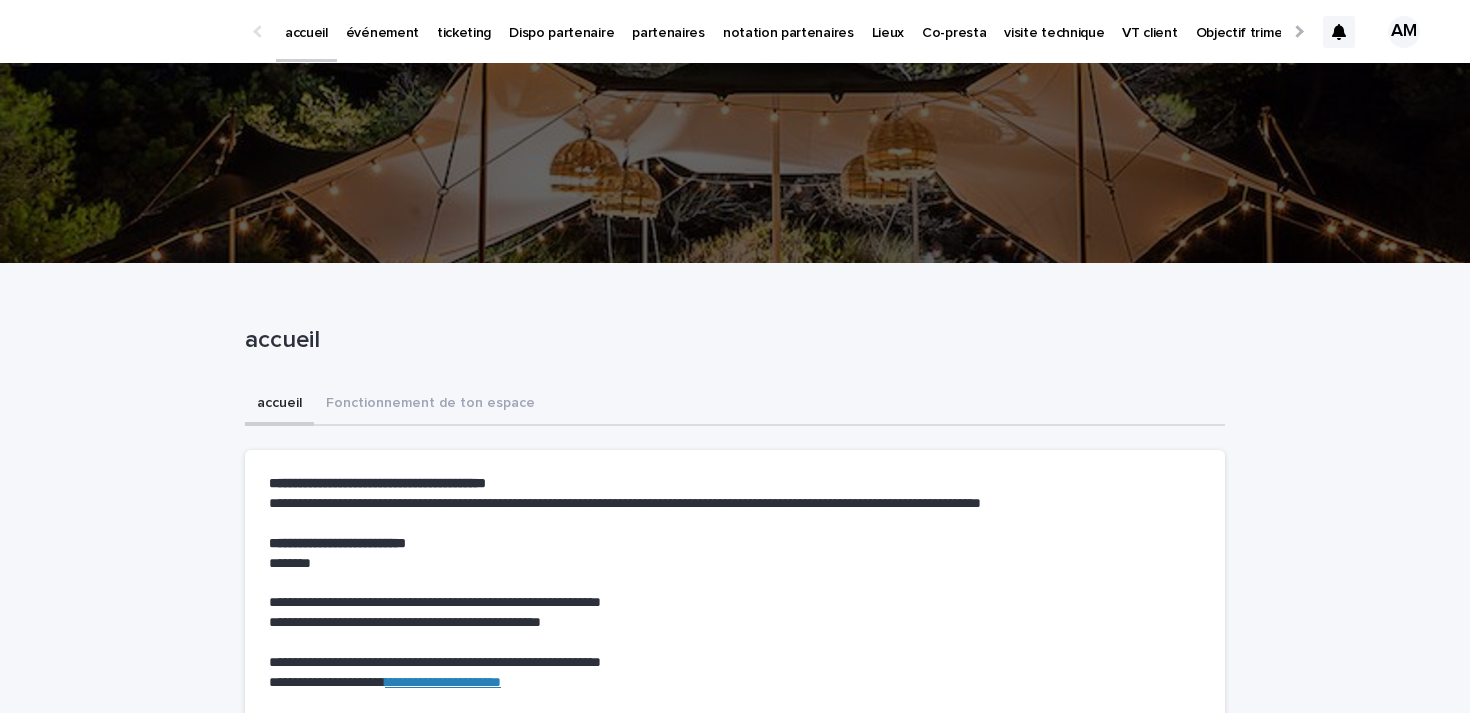 click on "Objectif trimestriel" at bounding box center [1255, 21] 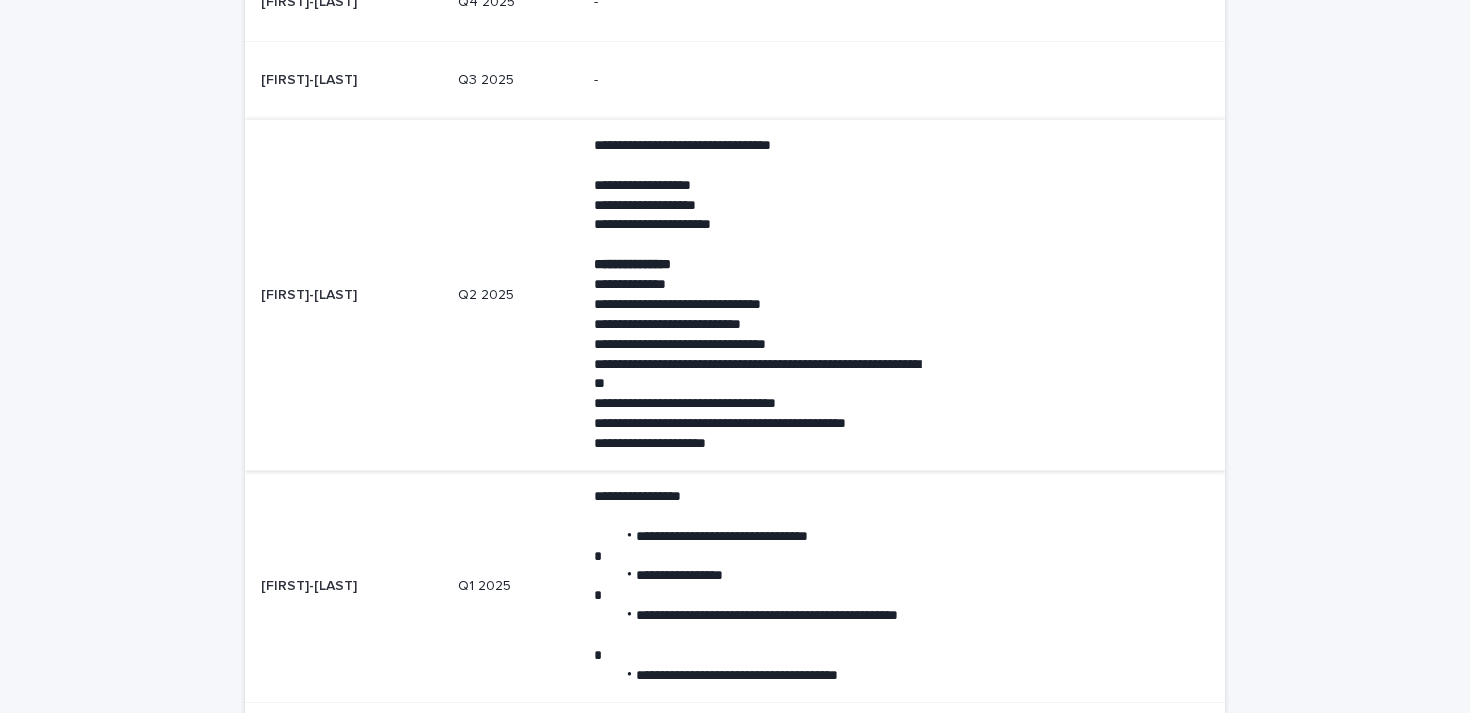 scroll, scrollTop: 223, scrollLeft: 0, axis: vertical 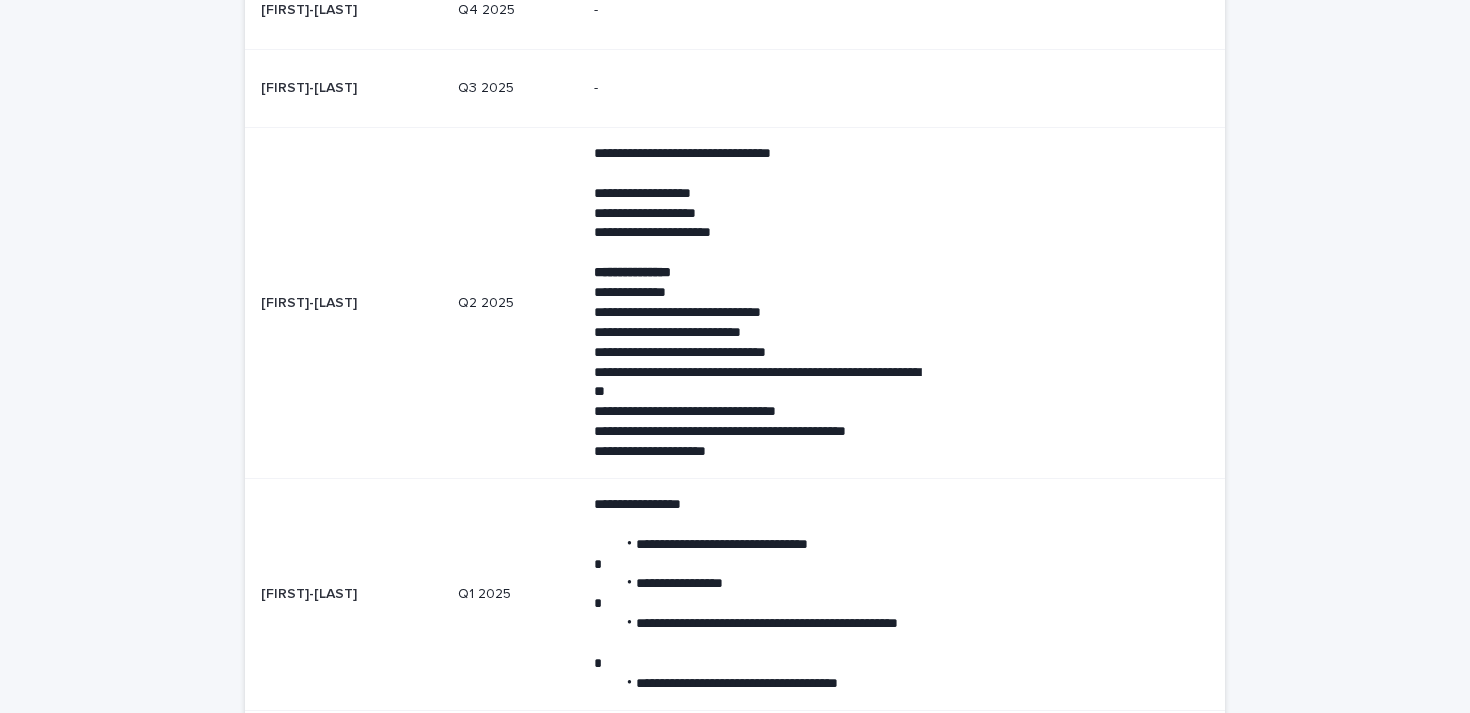 click at bounding box center (760, 253) 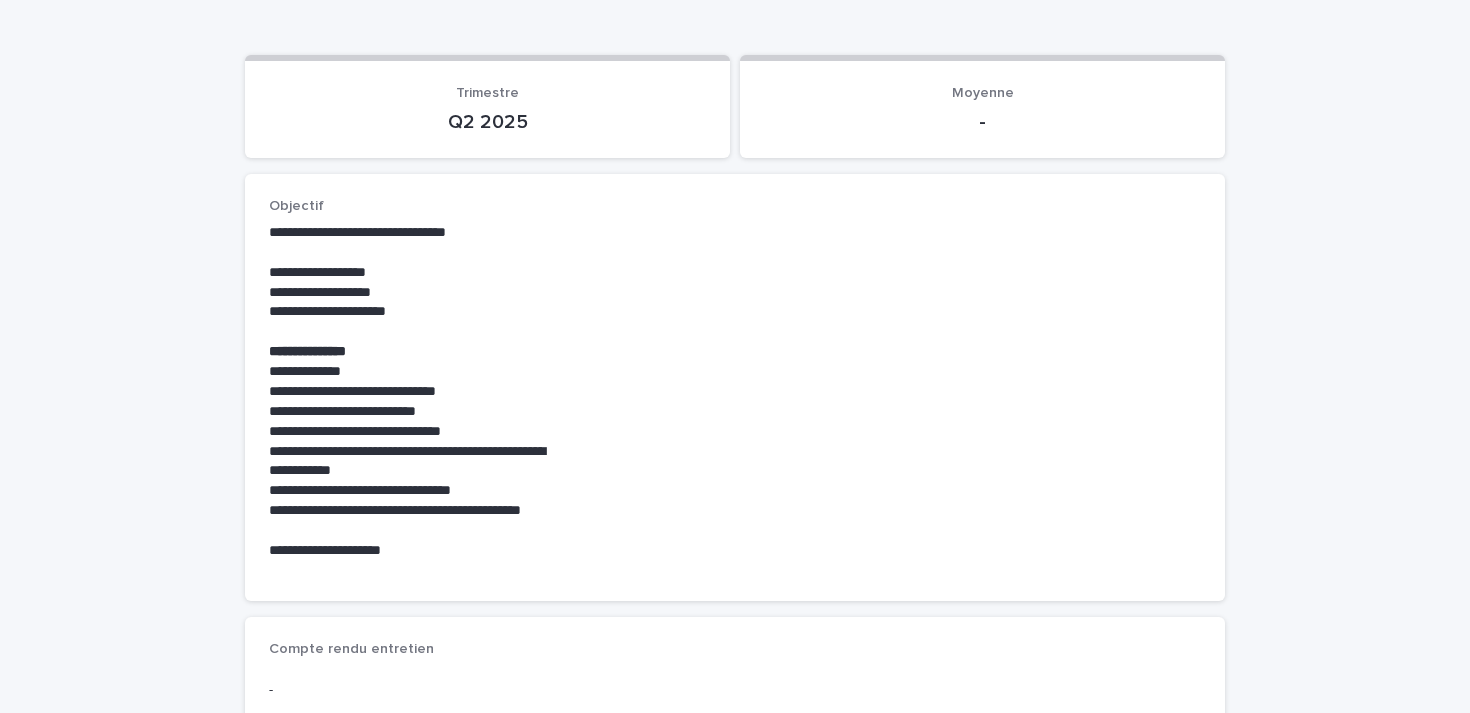 scroll, scrollTop: 140, scrollLeft: 0, axis: vertical 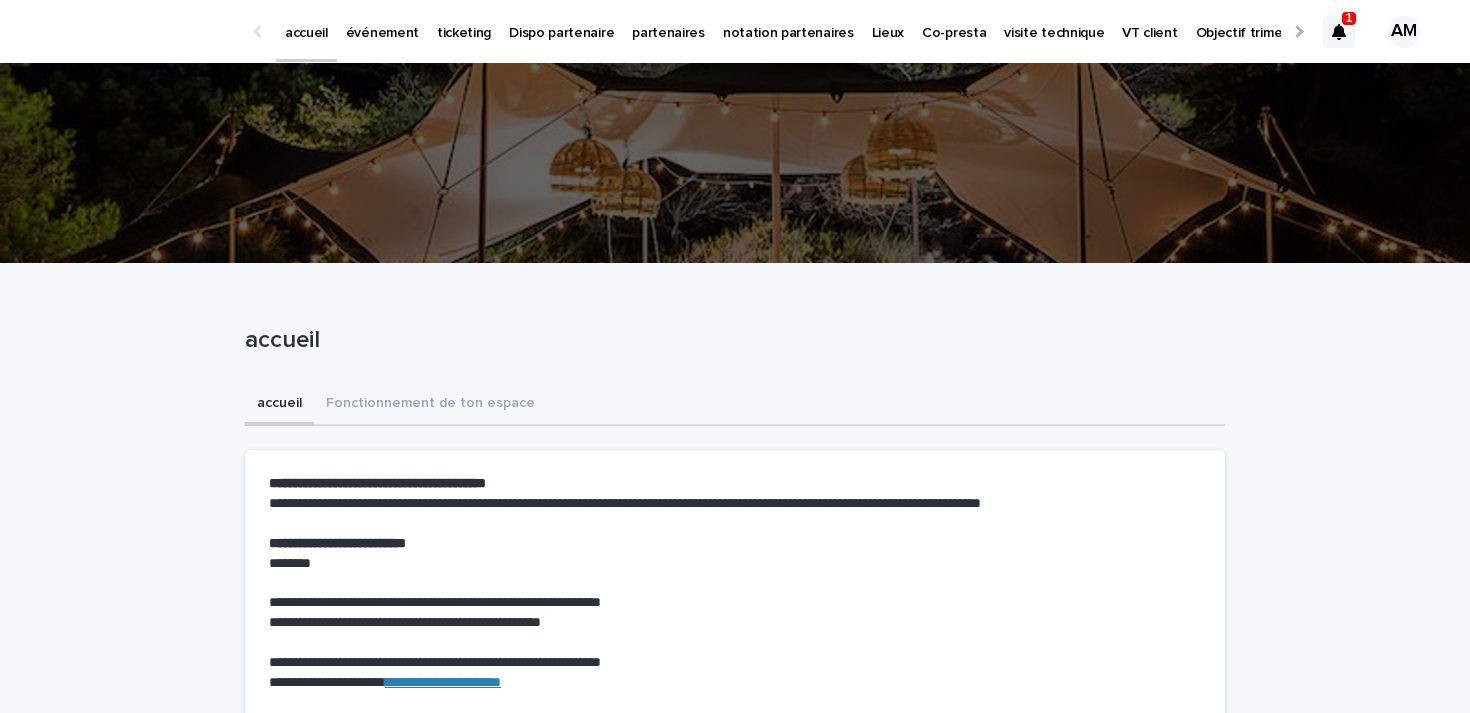 click 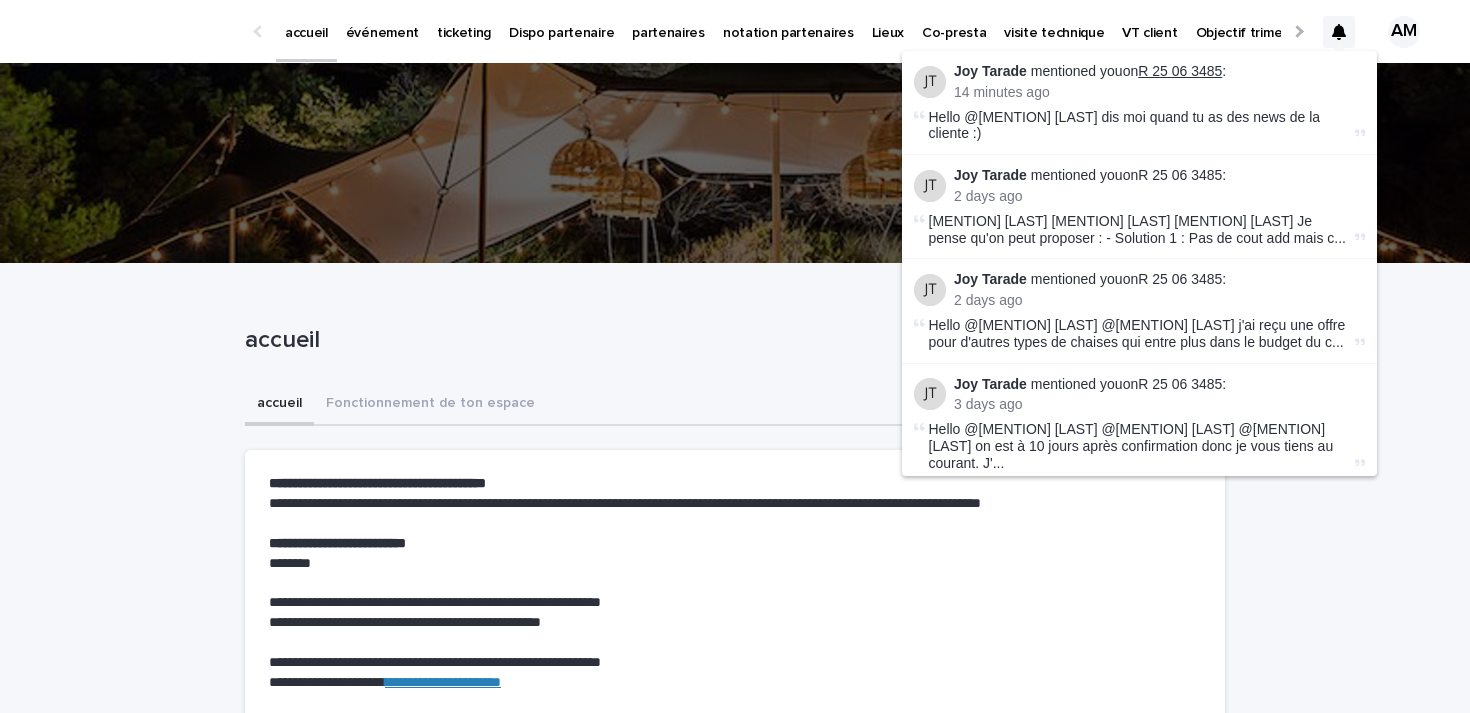 click on "R 25 06 3485" at bounding box center [1180, 71] 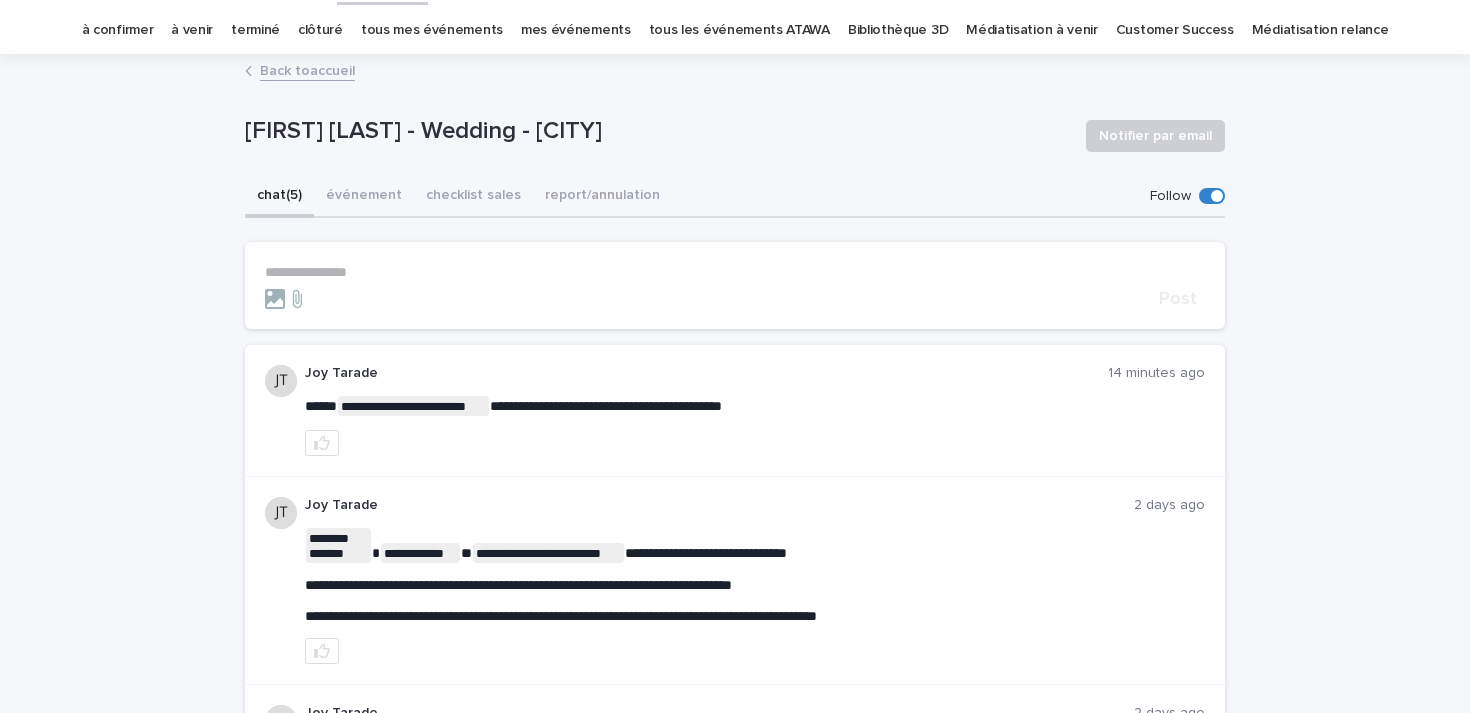 scroll, scrollTop: 74, scrollLeft: 0, axis: vertical 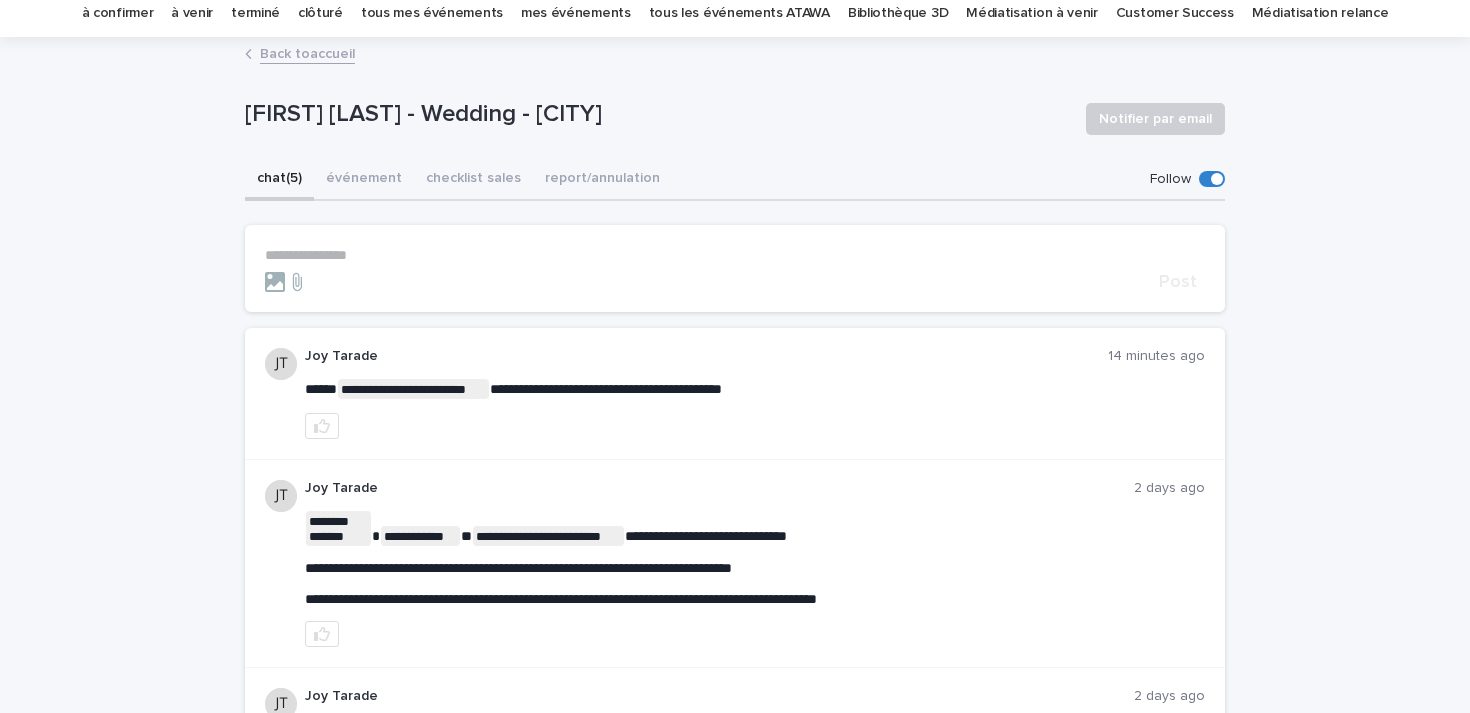 click on "**********" at bounding box center (735, 255) 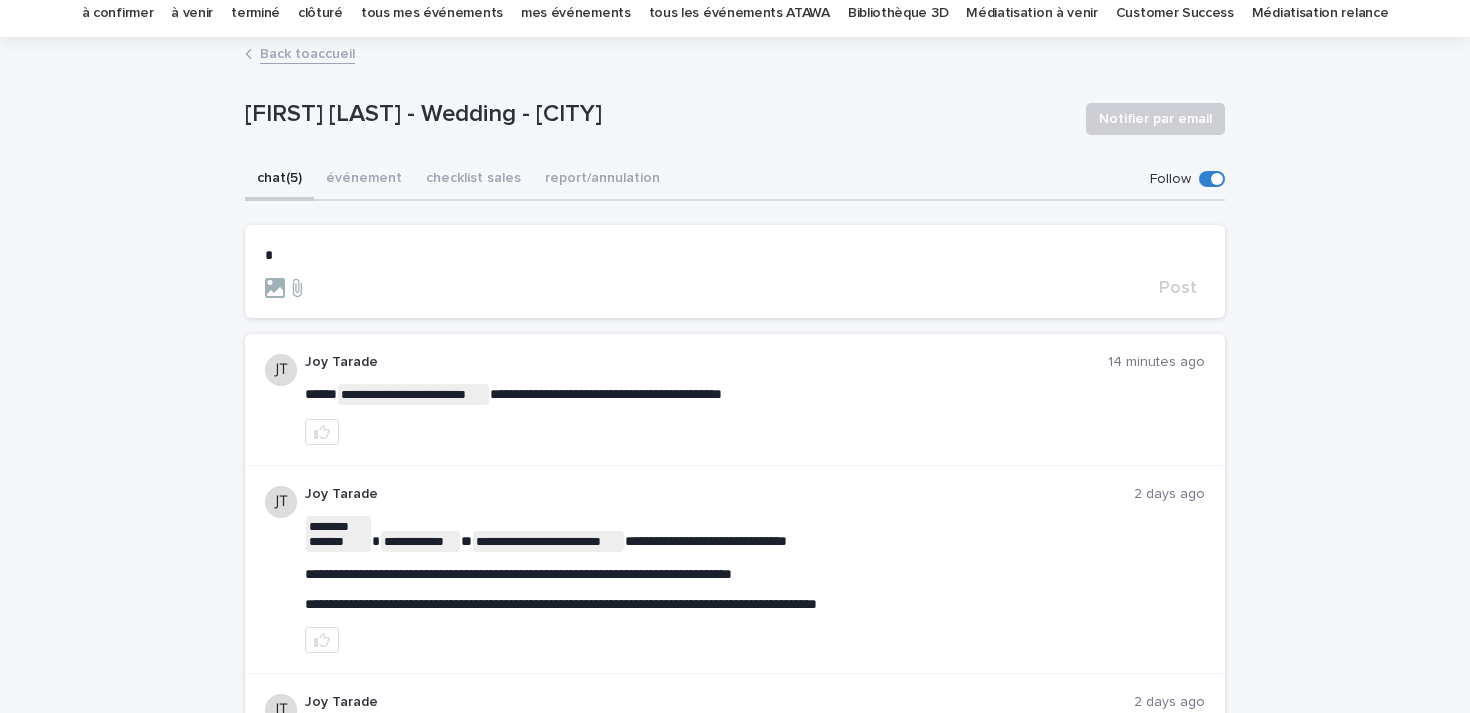 type 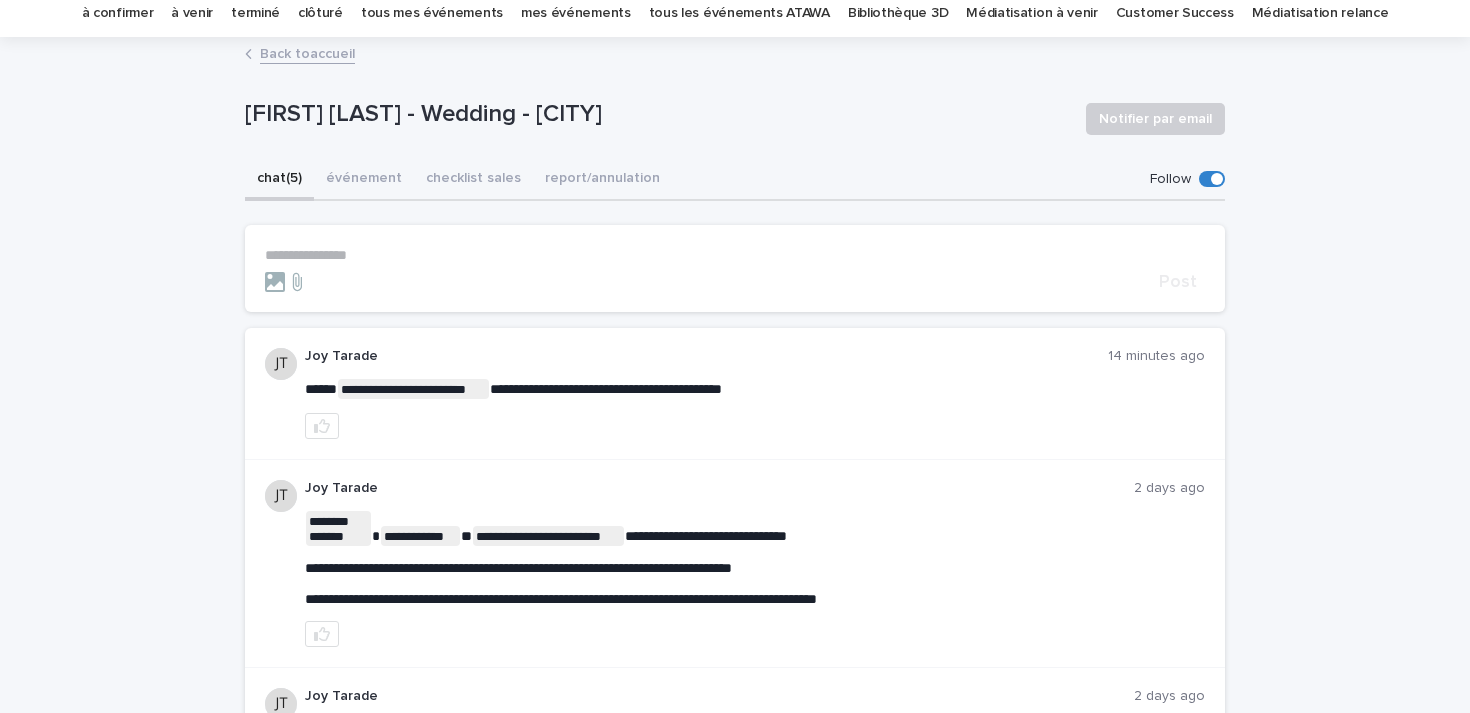 click on "**********" at bounding box center [735, 860] 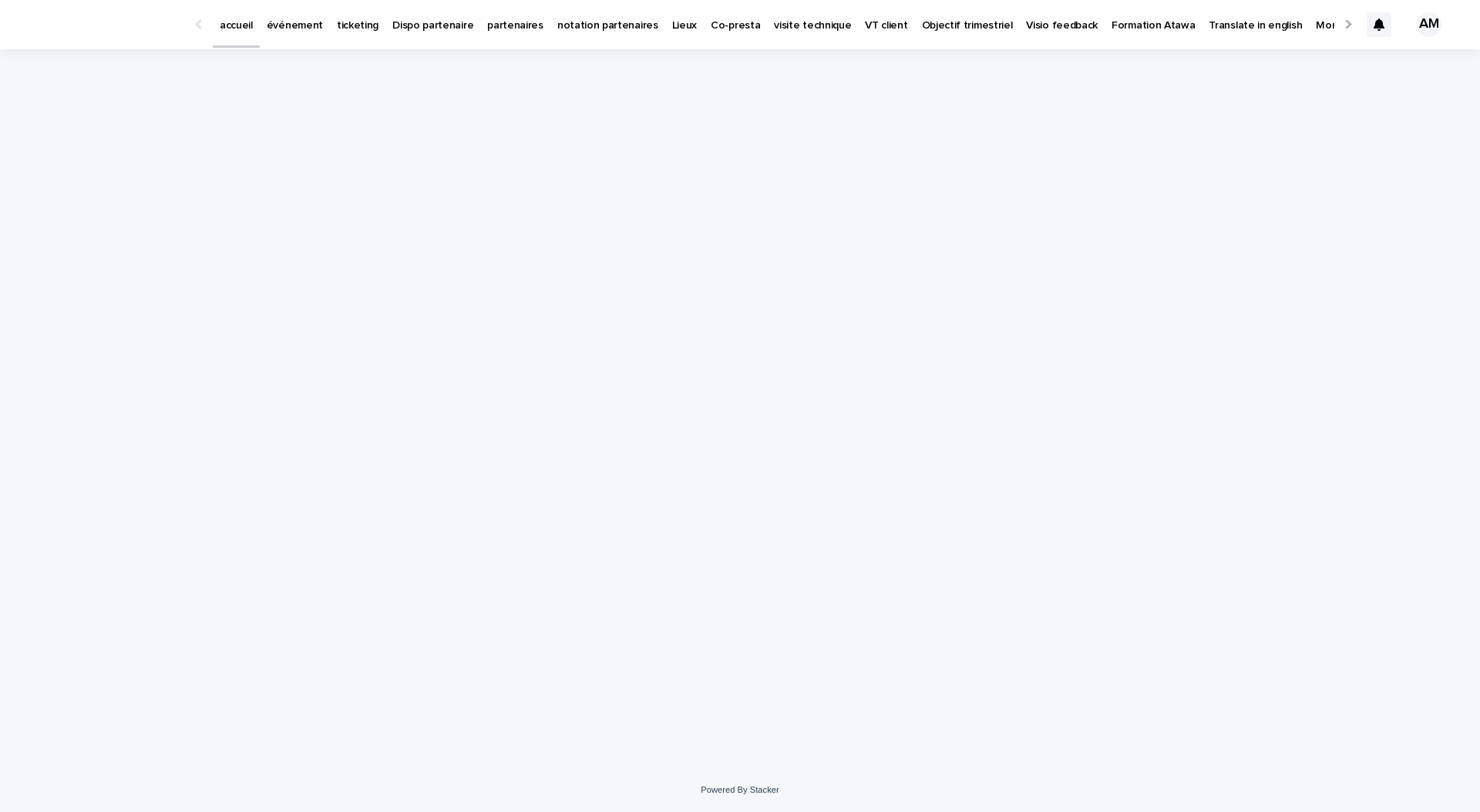 scroll, scrollTop: 0, scrollLeft: 0, axis: both 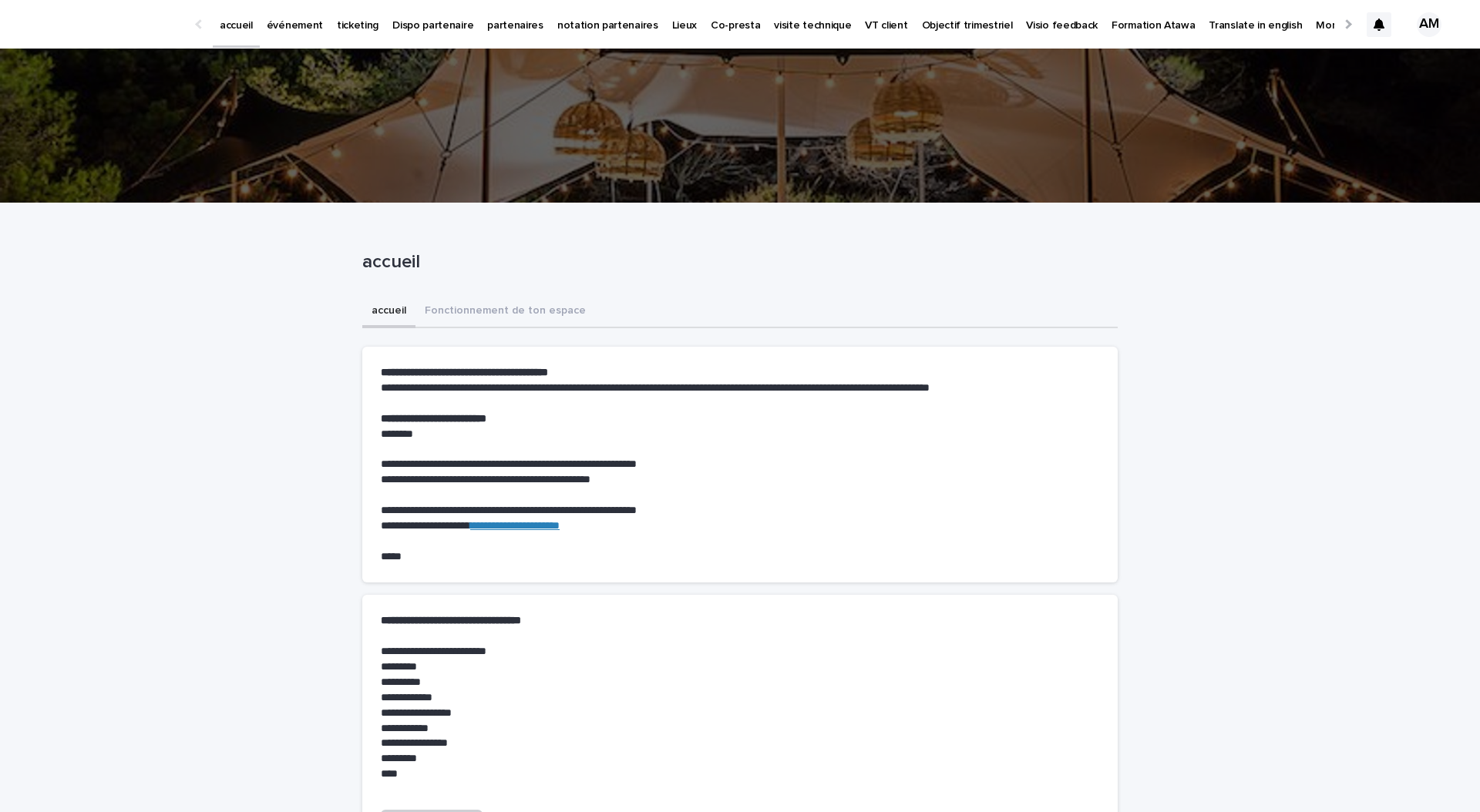 click on "ticketing" at bounding box center (358, 16) 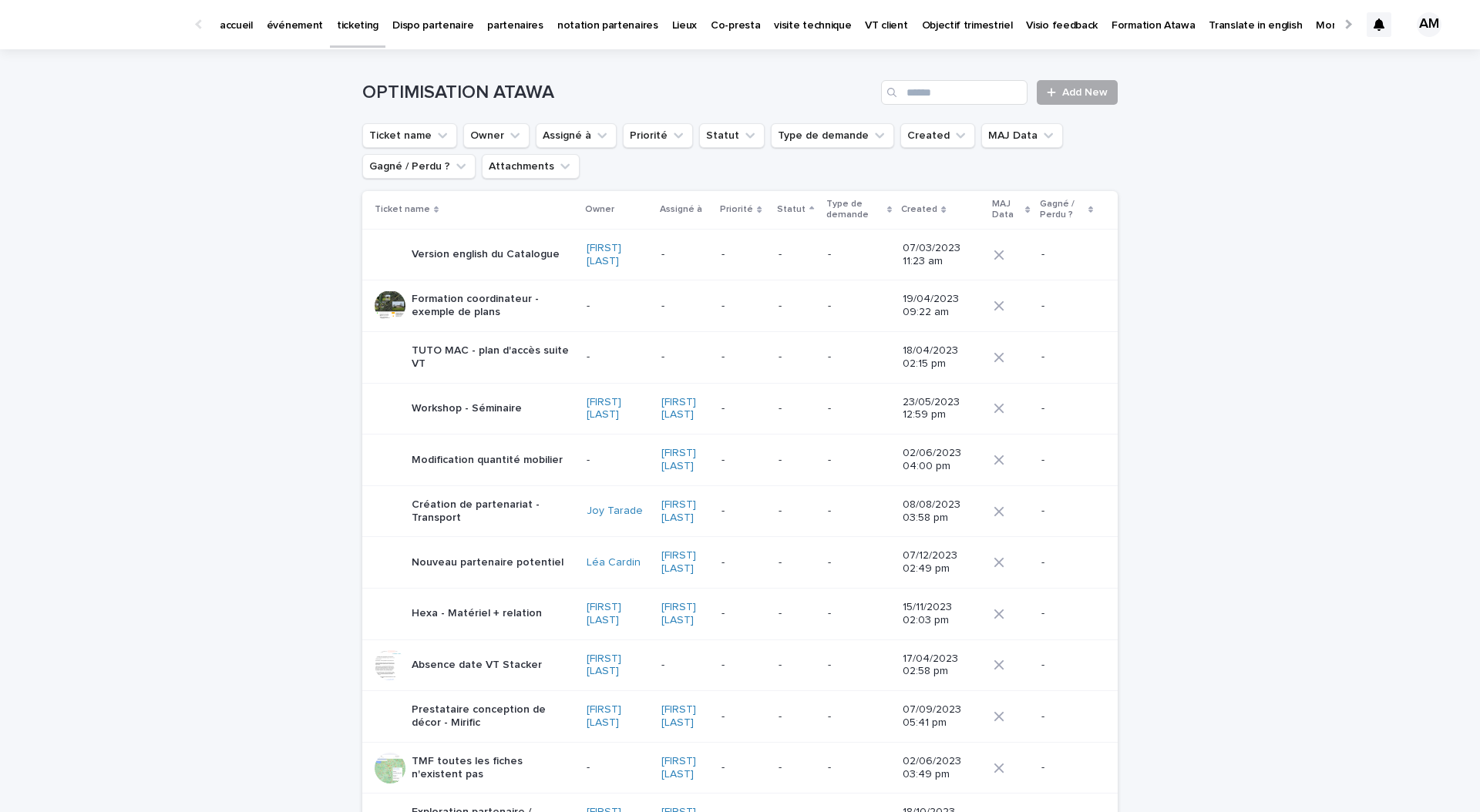 click on "Add New" at bounding box center [1085, 92] 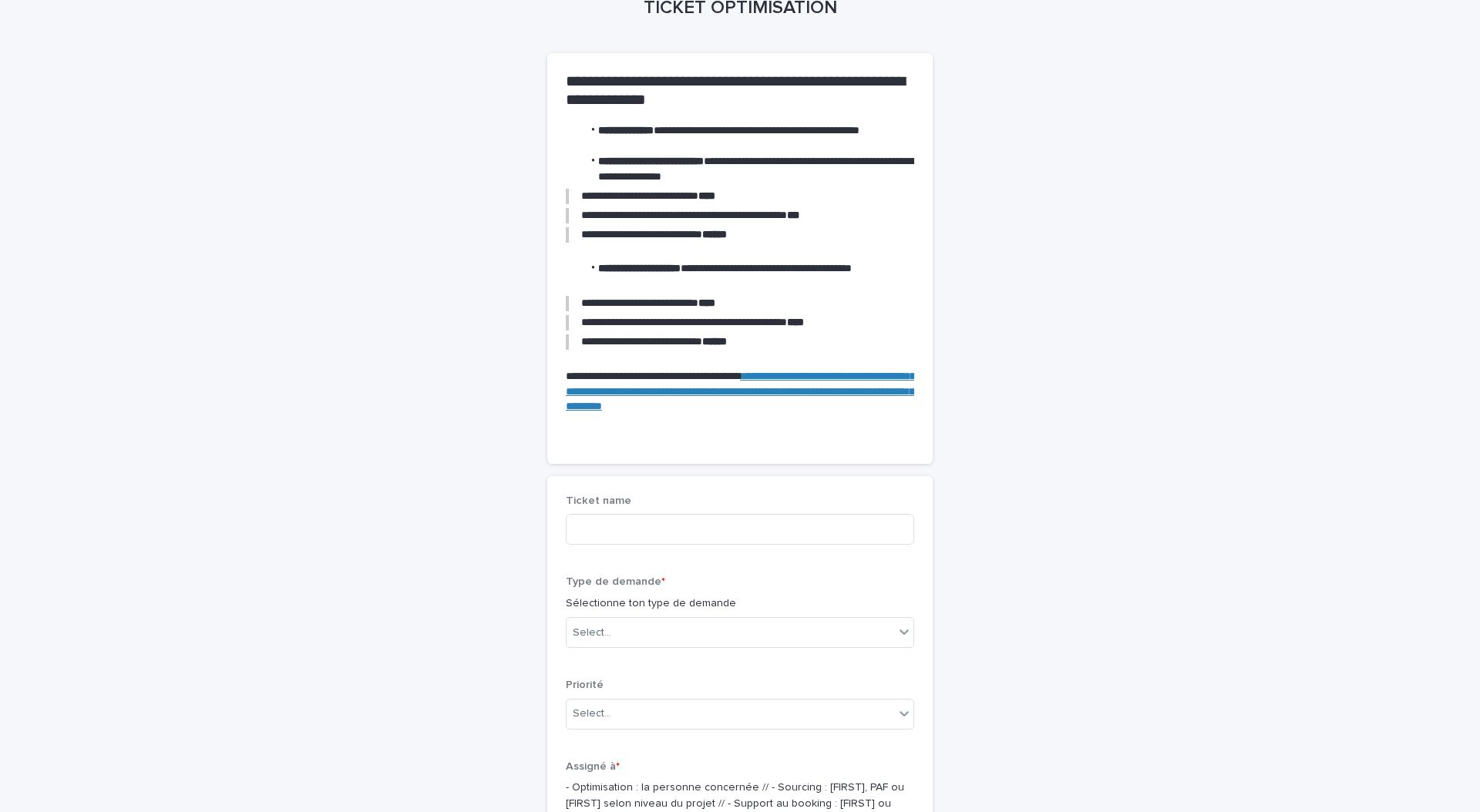 scroll, scrollTop: 86, scrollLeft: 0, axis: vertical 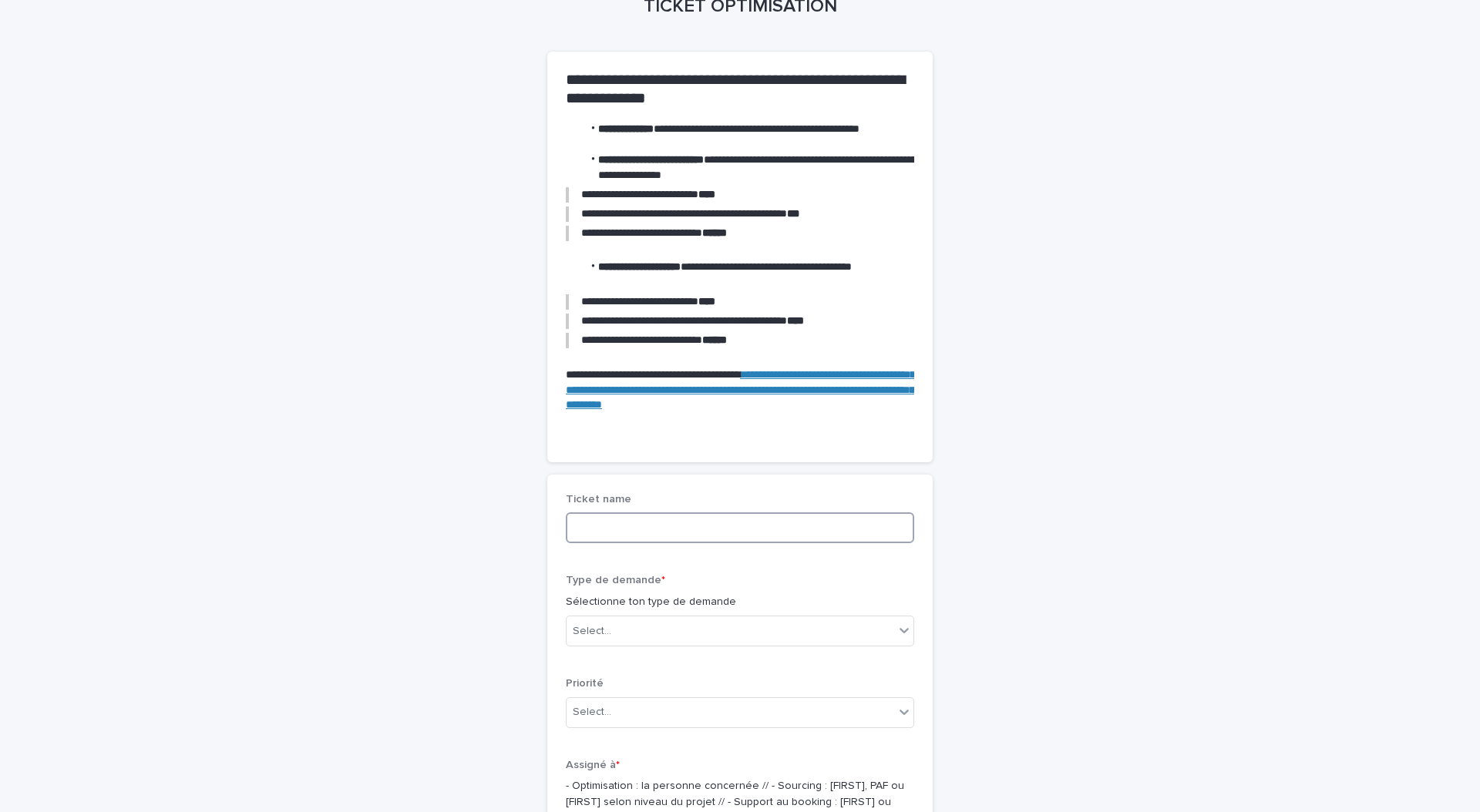 click at bounding box center [740, 528] 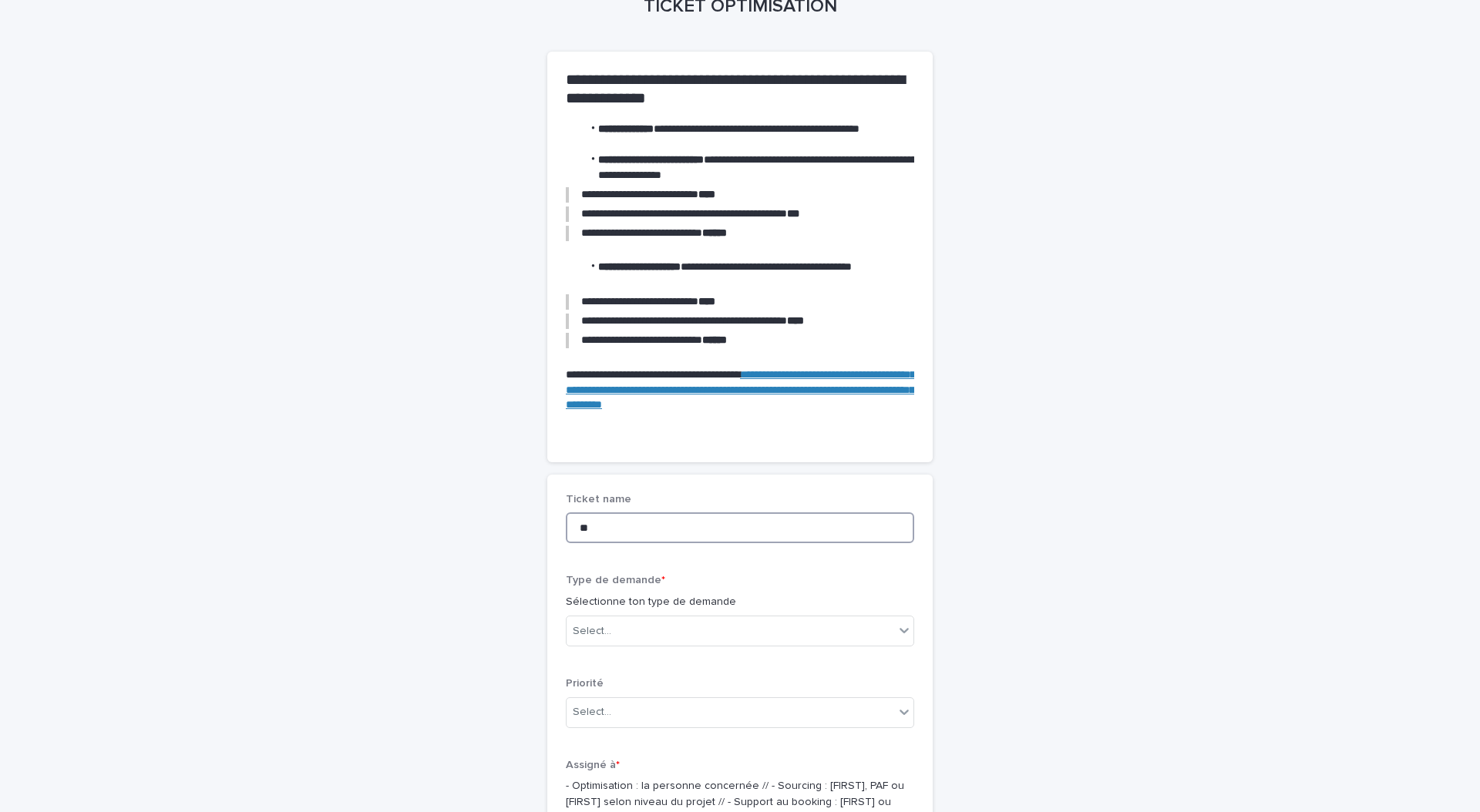 type on "*" 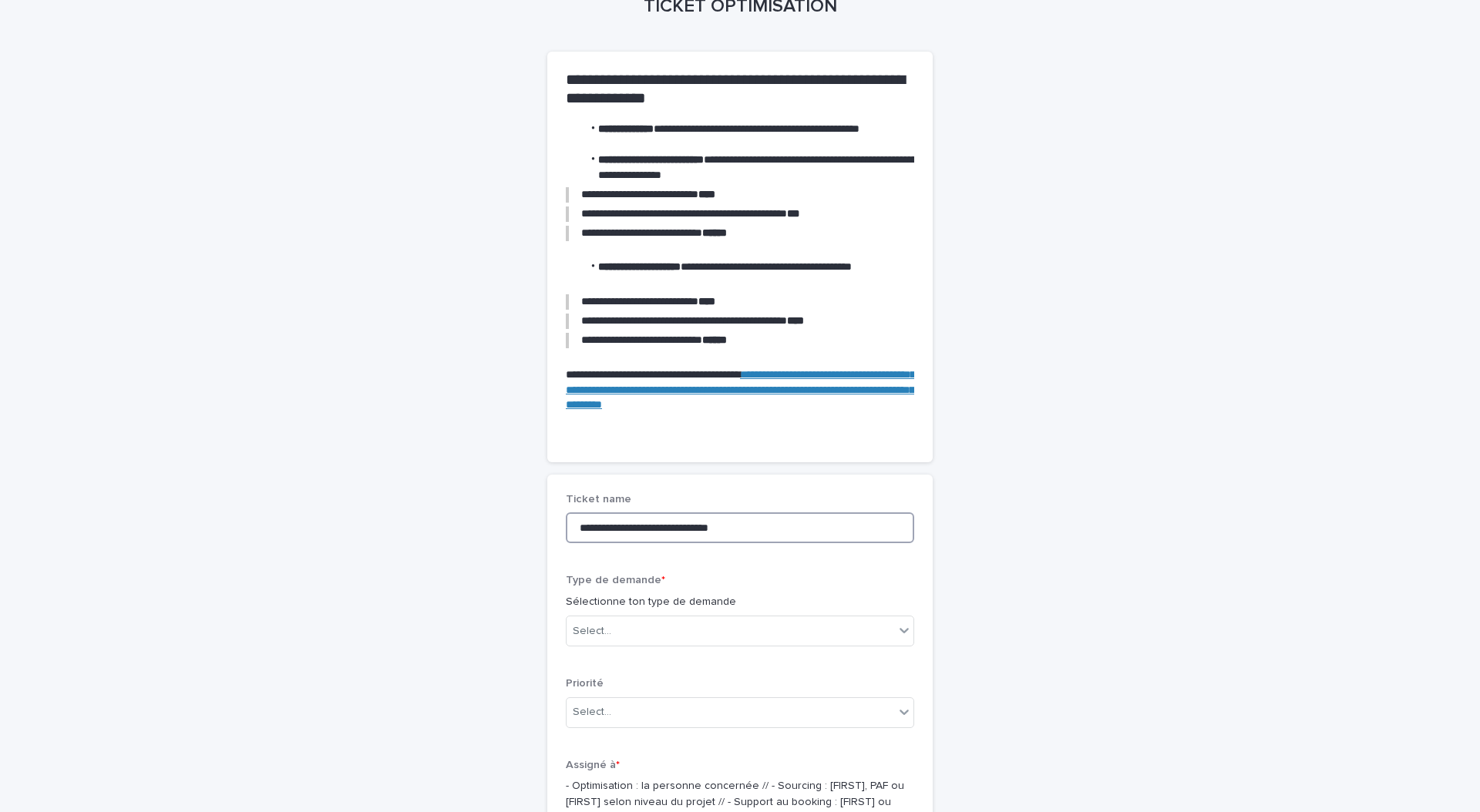 scroll, scrollTop: 0, scrollLeft: 0, axis: both 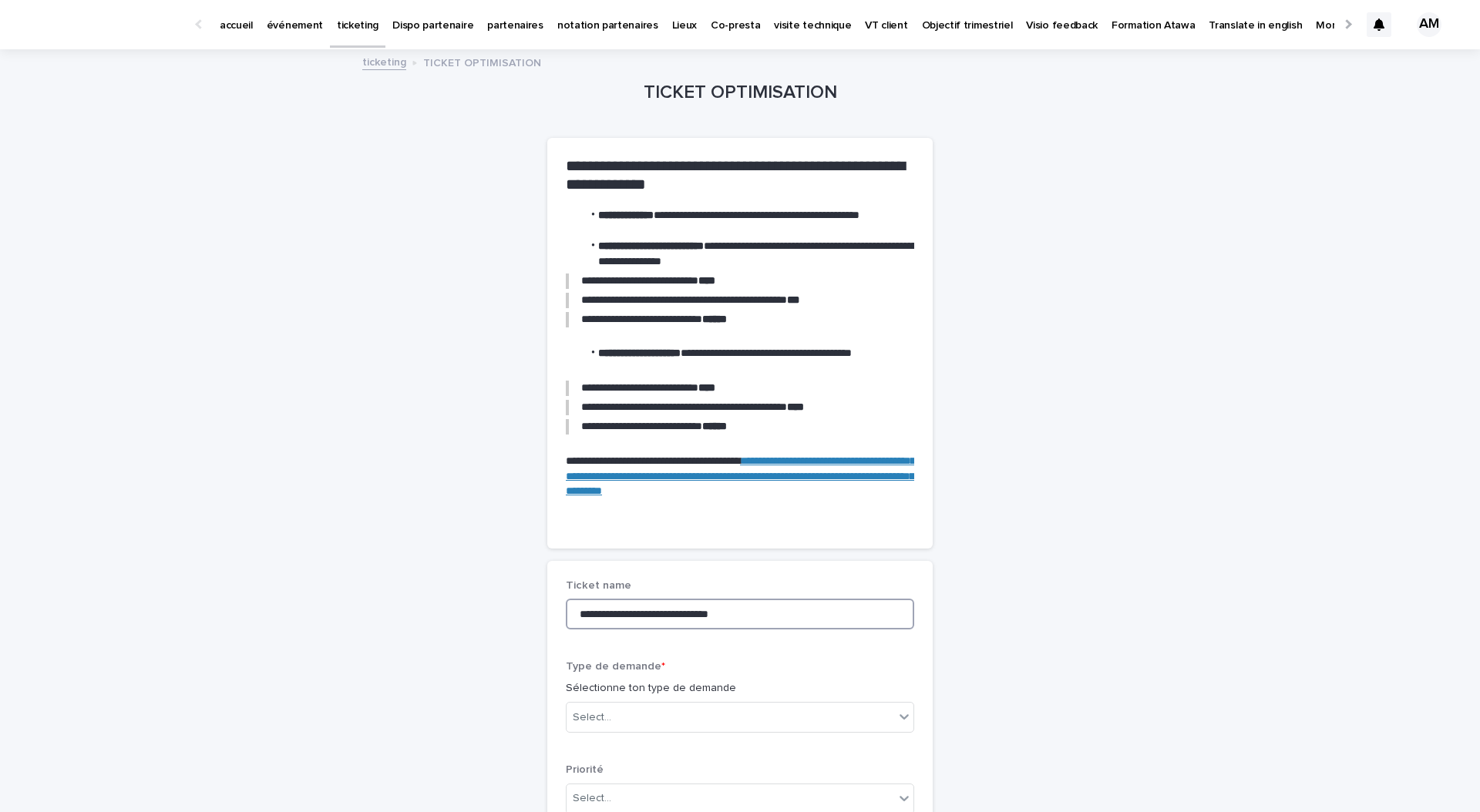 type on "**********" 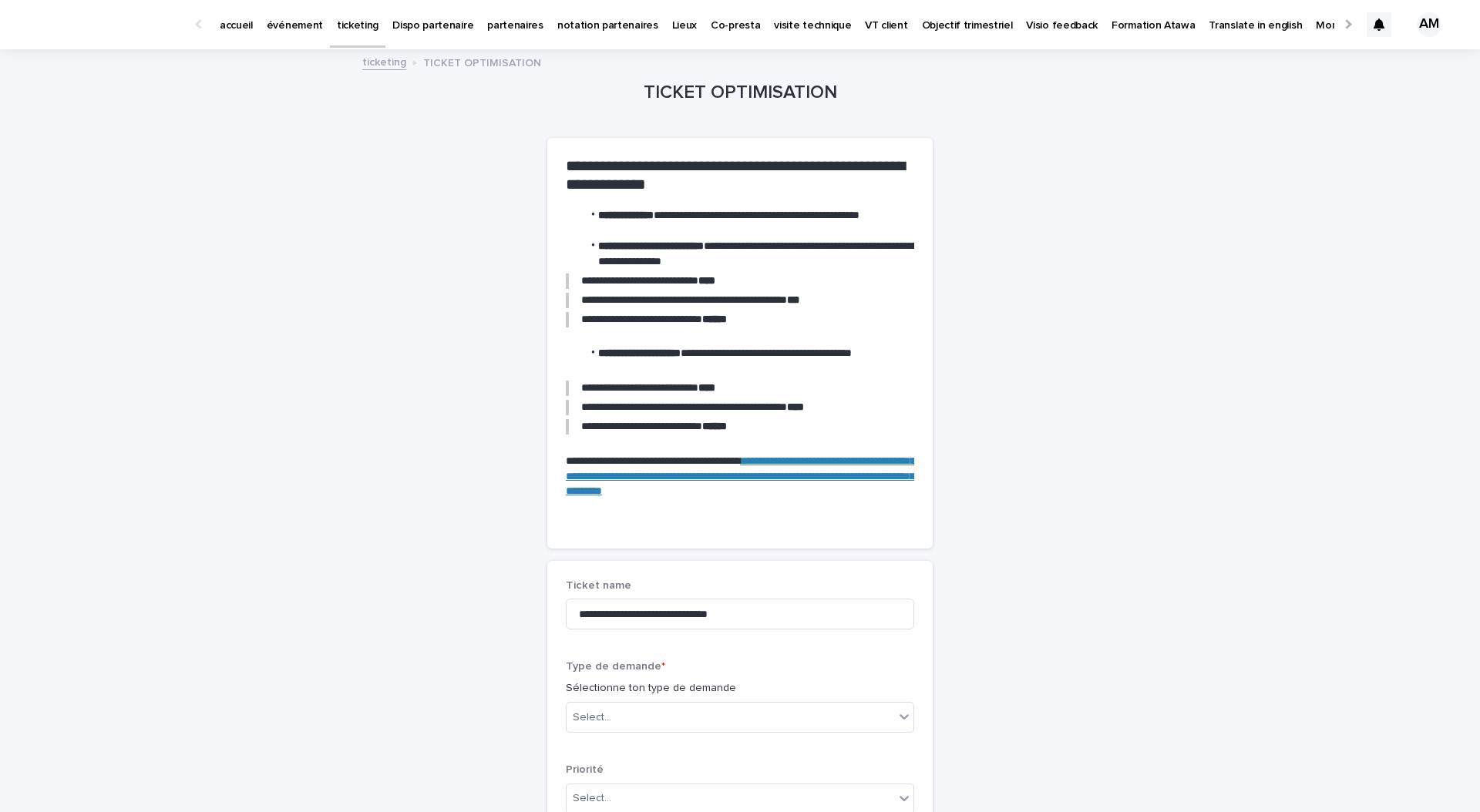 click on "ticketing" at bounding box center (358, 16) 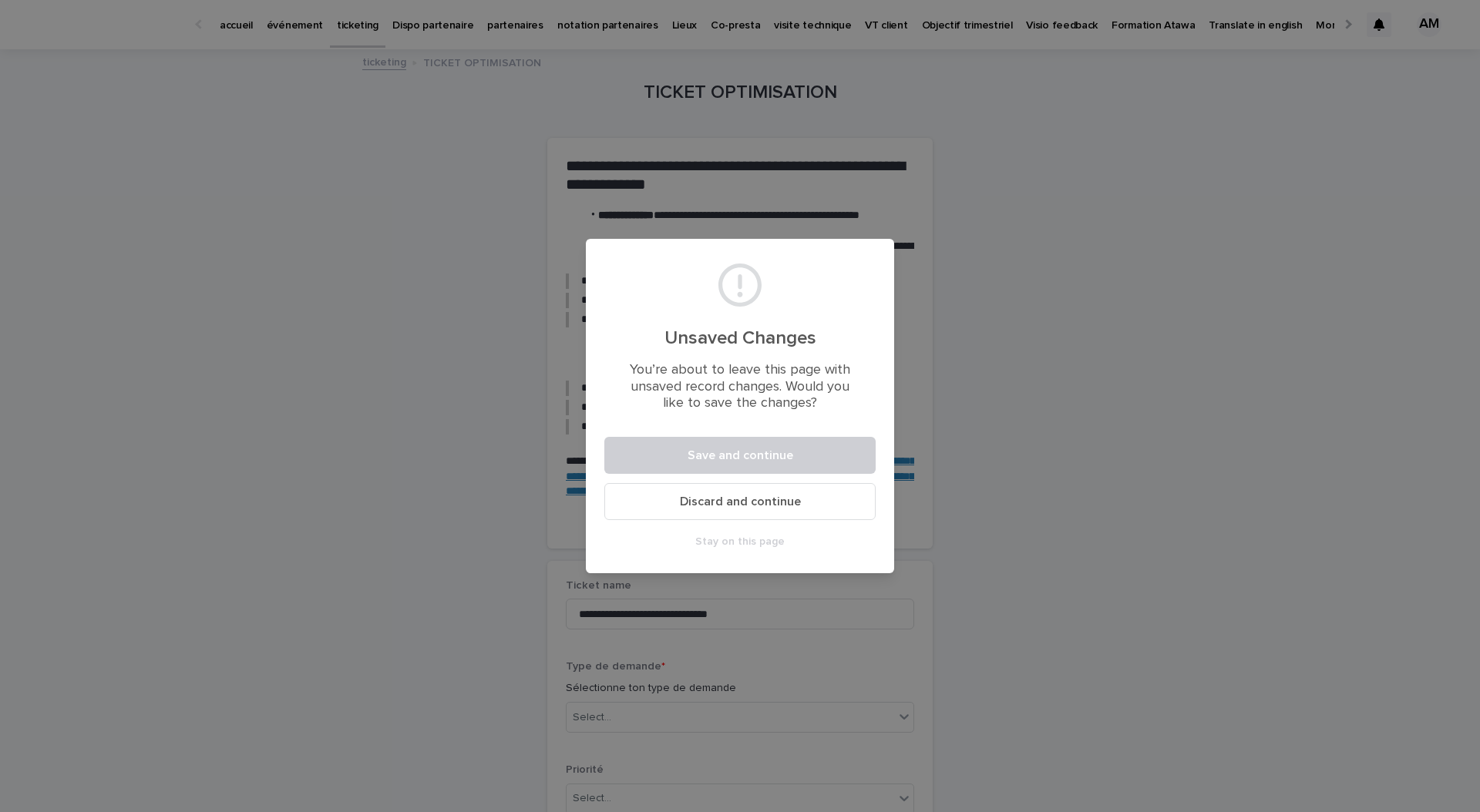 click on "Discard and continue" at bounding box center [740, 502] 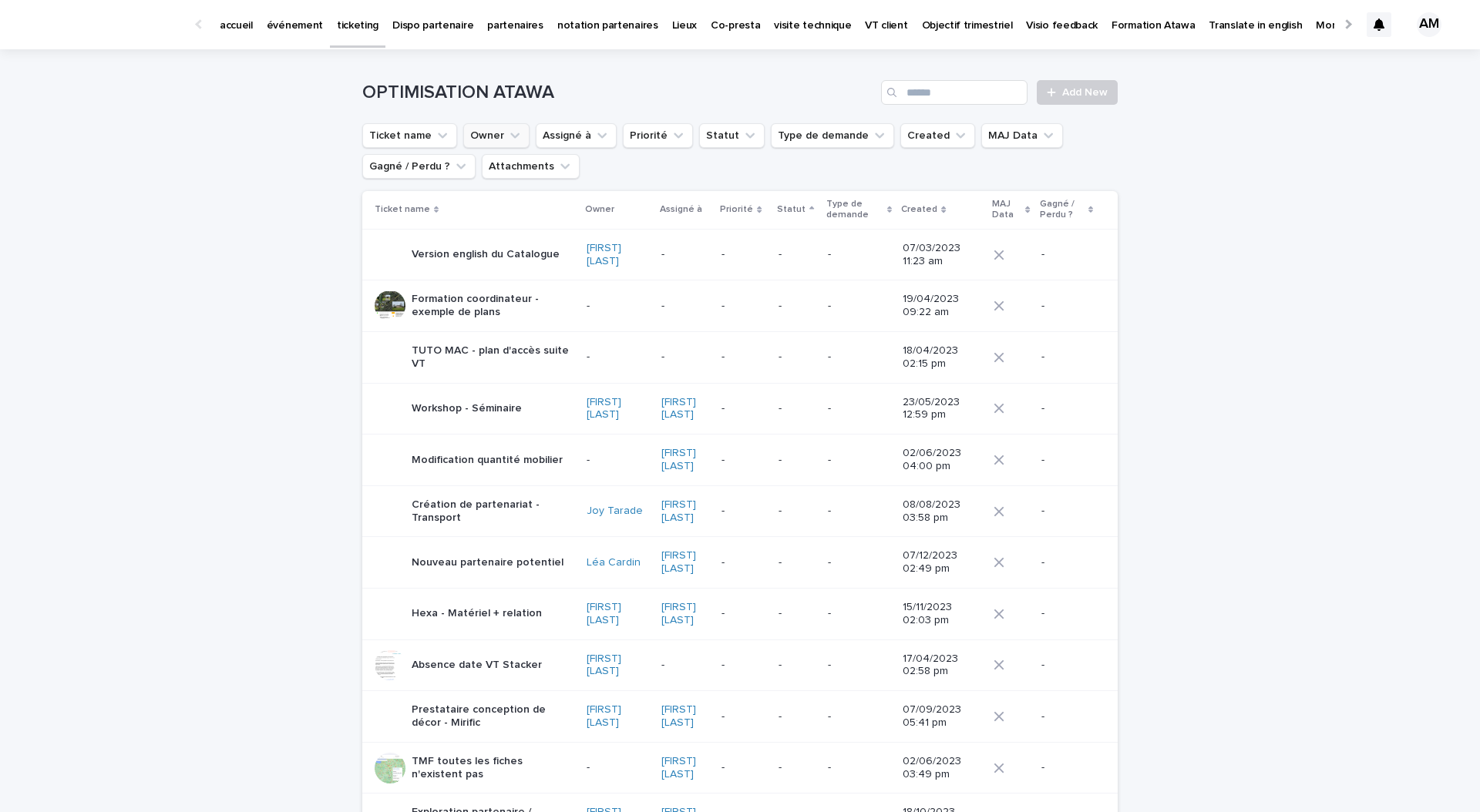 click 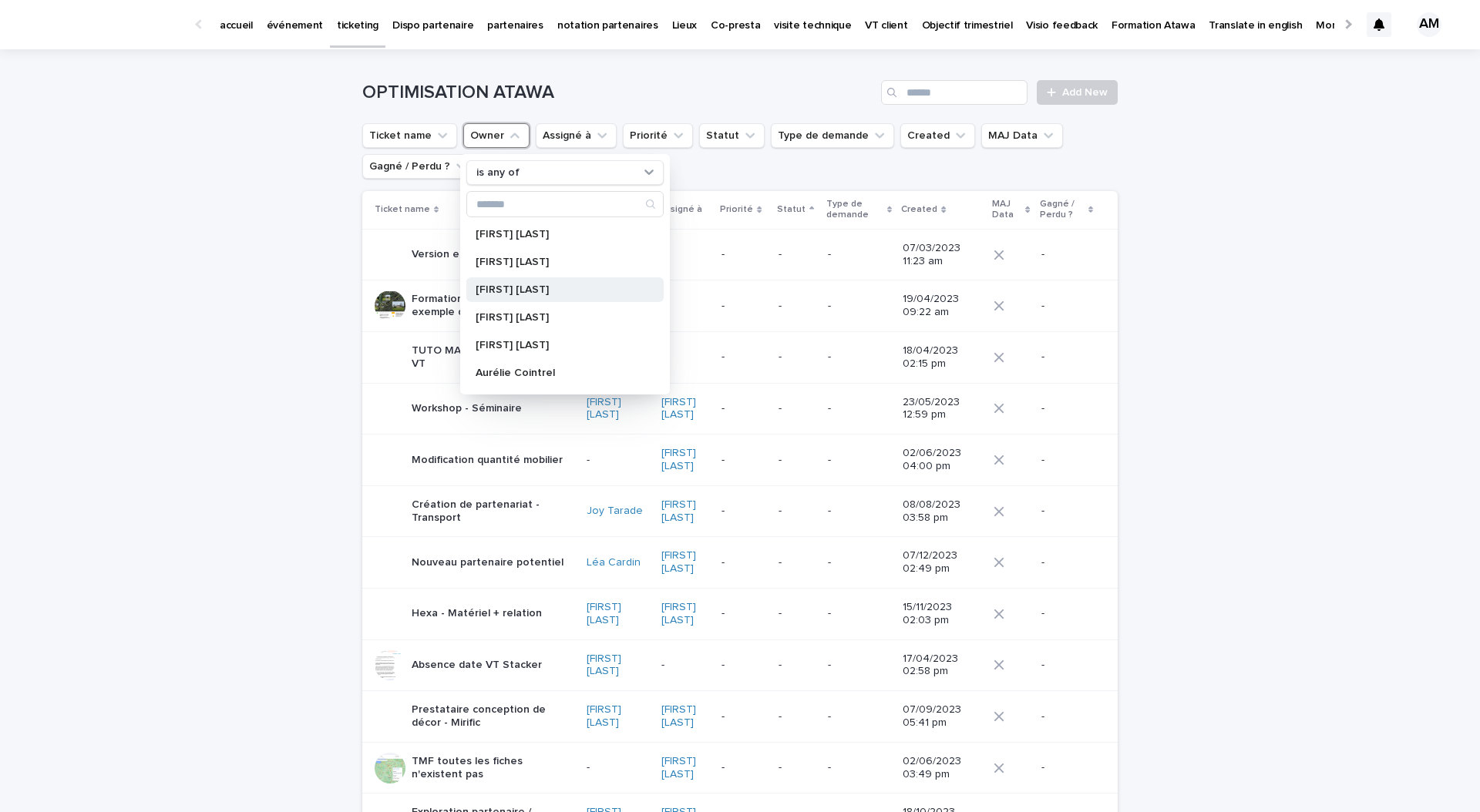 click on "[FIRST] [LAST]" at bounding box center [557, 290] 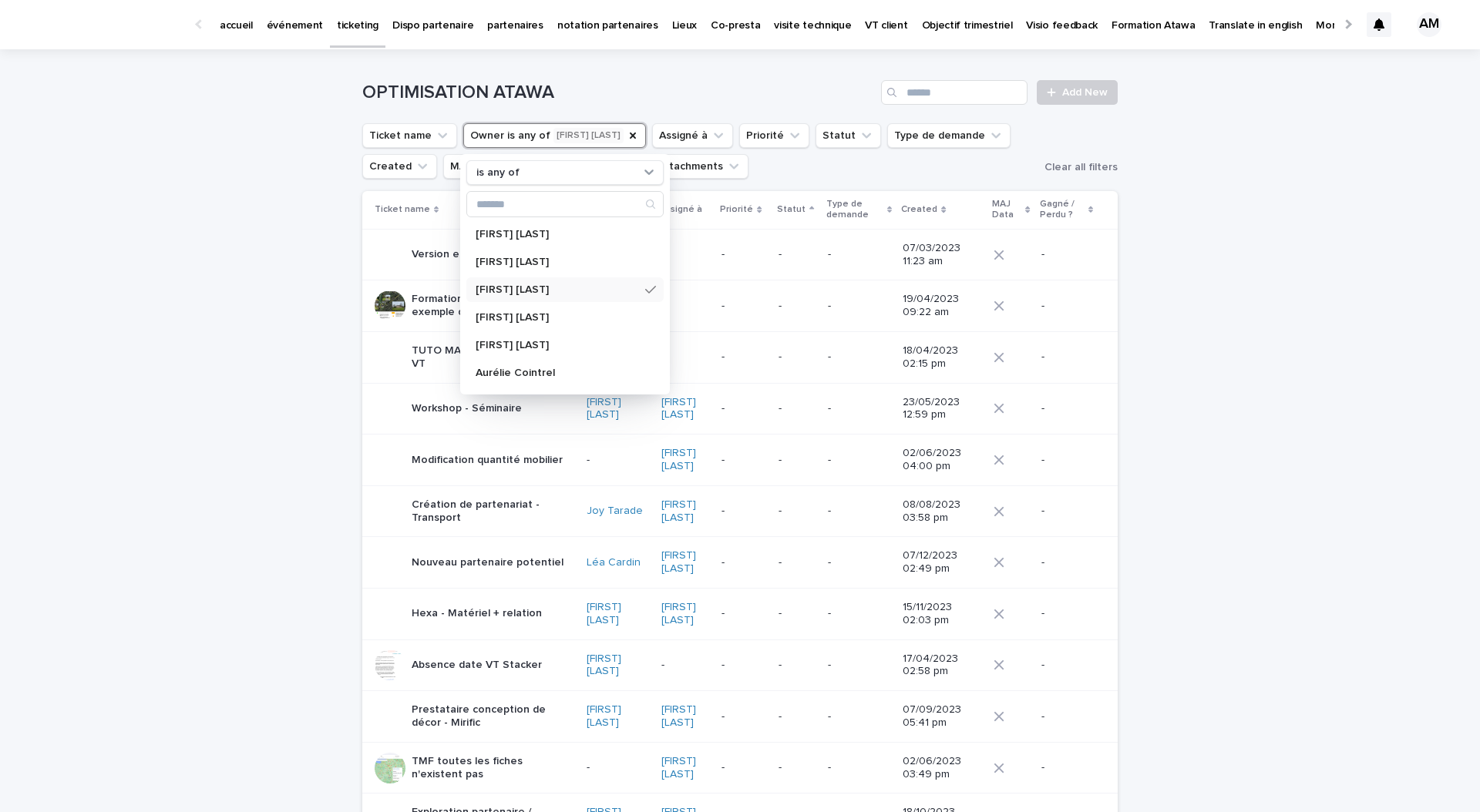 click on "Loading... Saving… Loading... Saving… OPTIMISATION ATAWA Add New Ticket name Owner is any of [FIRST] [LAST] is any of [FIRST] [LAST] [FIRST] [LAST] [FIRST] [LAST] [FIRST] [LAST] [FIRST] [LAST] [FIRST] [LAST] [FIRST] [LAST] [FIRST] [LAST] [FIRST] [LAST] [FIRST] [LAST] [FIRST] [LAST] [FIRST] [LAST] [FIRST] [LAST] [FIRST] [LAST] [FIRST] [LAST] [FIRST] [LAST] [FIRST] [LAST] [FIRST] [LAST] [FIRST] [LAST] [FIRST] [LAST] [FIRST] [LAST] [FIRST] [LAST] Assigné à Priorité Statut Type de demande Created MAJ Data Gagné / Perdu ? Attachments Clear all filters Ticket name Owner Assigné à Priorité Statut Type de demande Created MAJ Data Gagné / Perdu ? Version english du Catalogue [FIRST] [LAST]   - - - - [DATE] [TIME] [AM/PM] - Formation coordinateur - exemple de plans - - - - - - - - - - - -" at bounding box center (740, 1006) 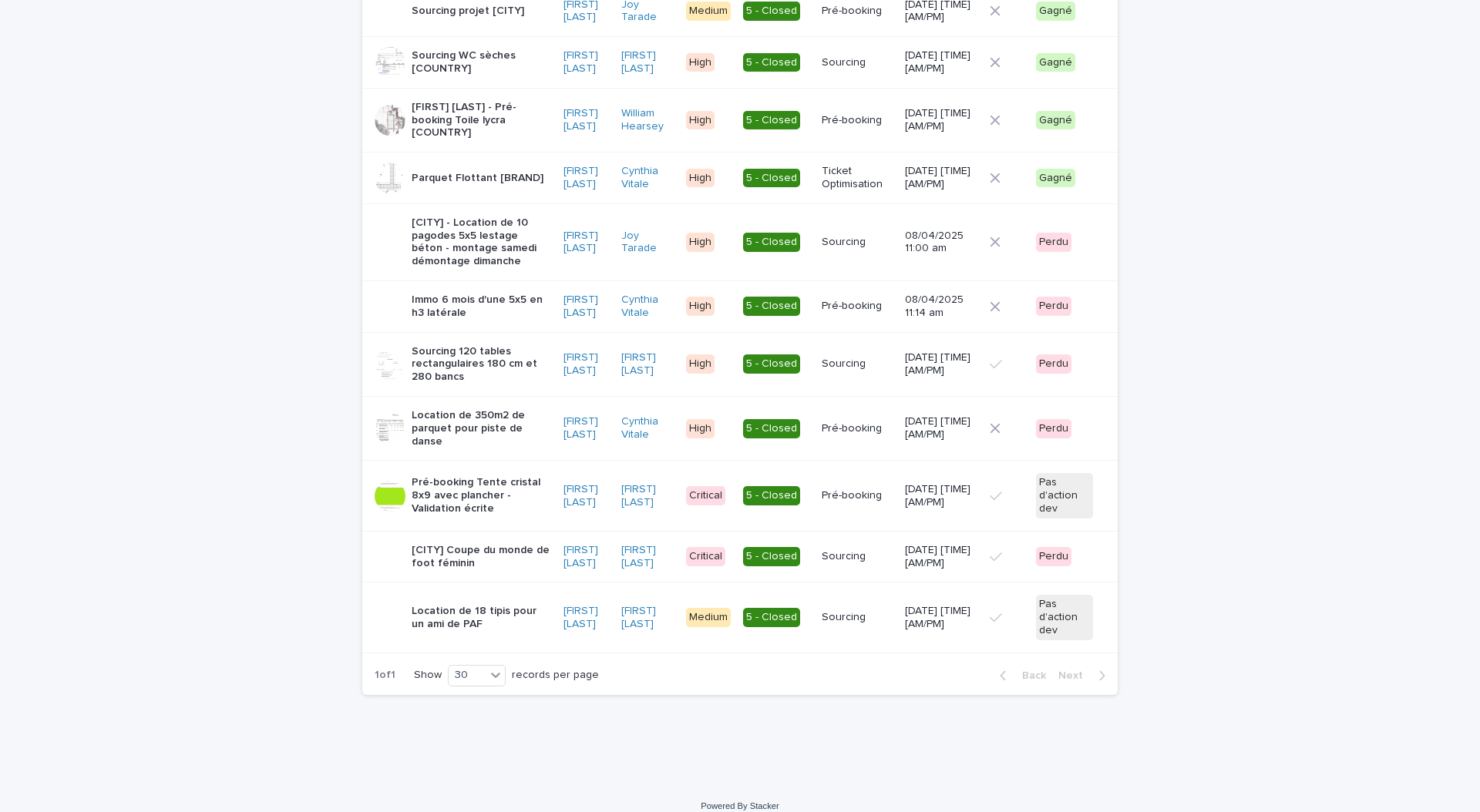 scroll, scrollTop: 957, scrollLeft: 0, axis: vertical 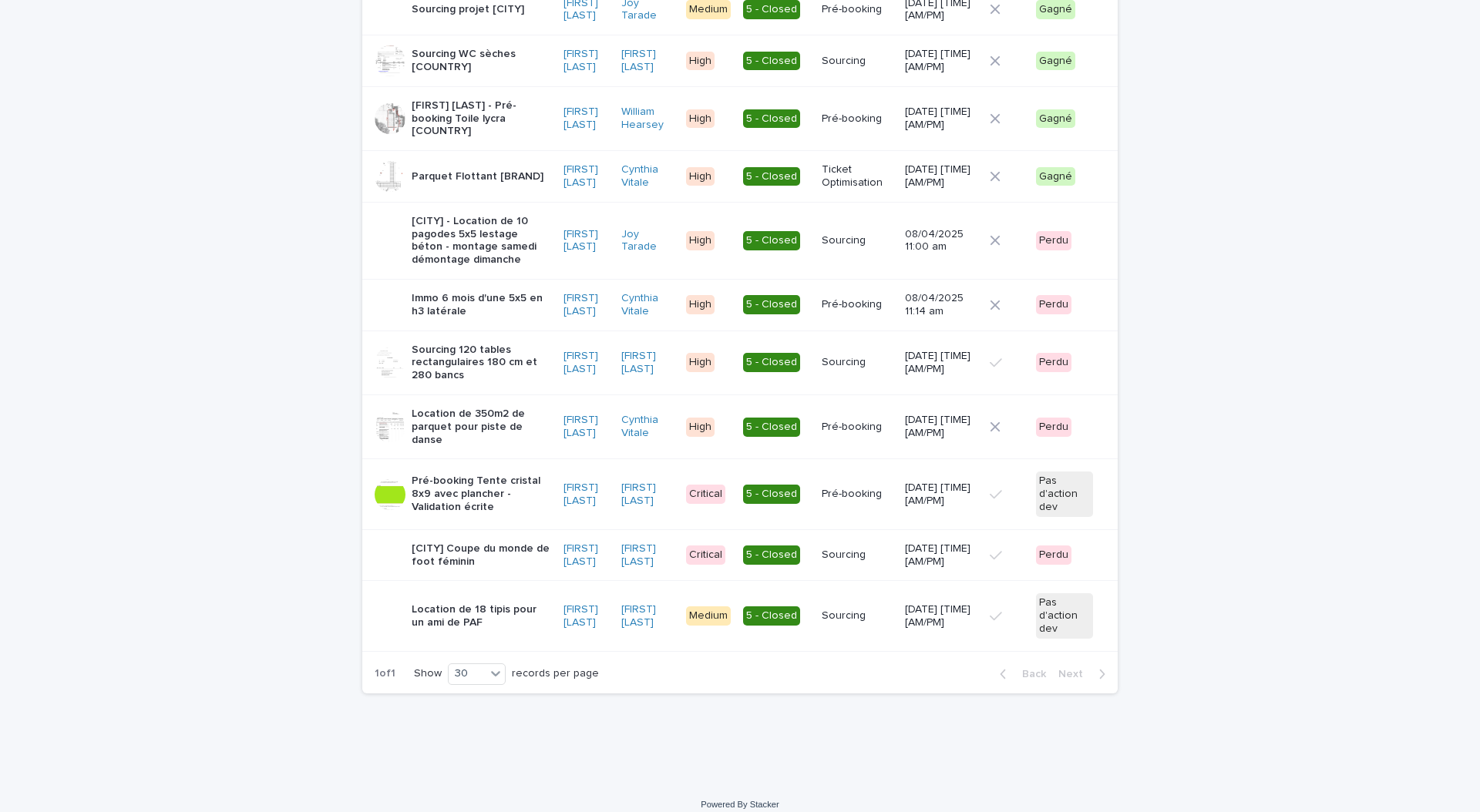 click on "Location de 18 tipis pour un ami de PAF" at bounding box center [481, 616] 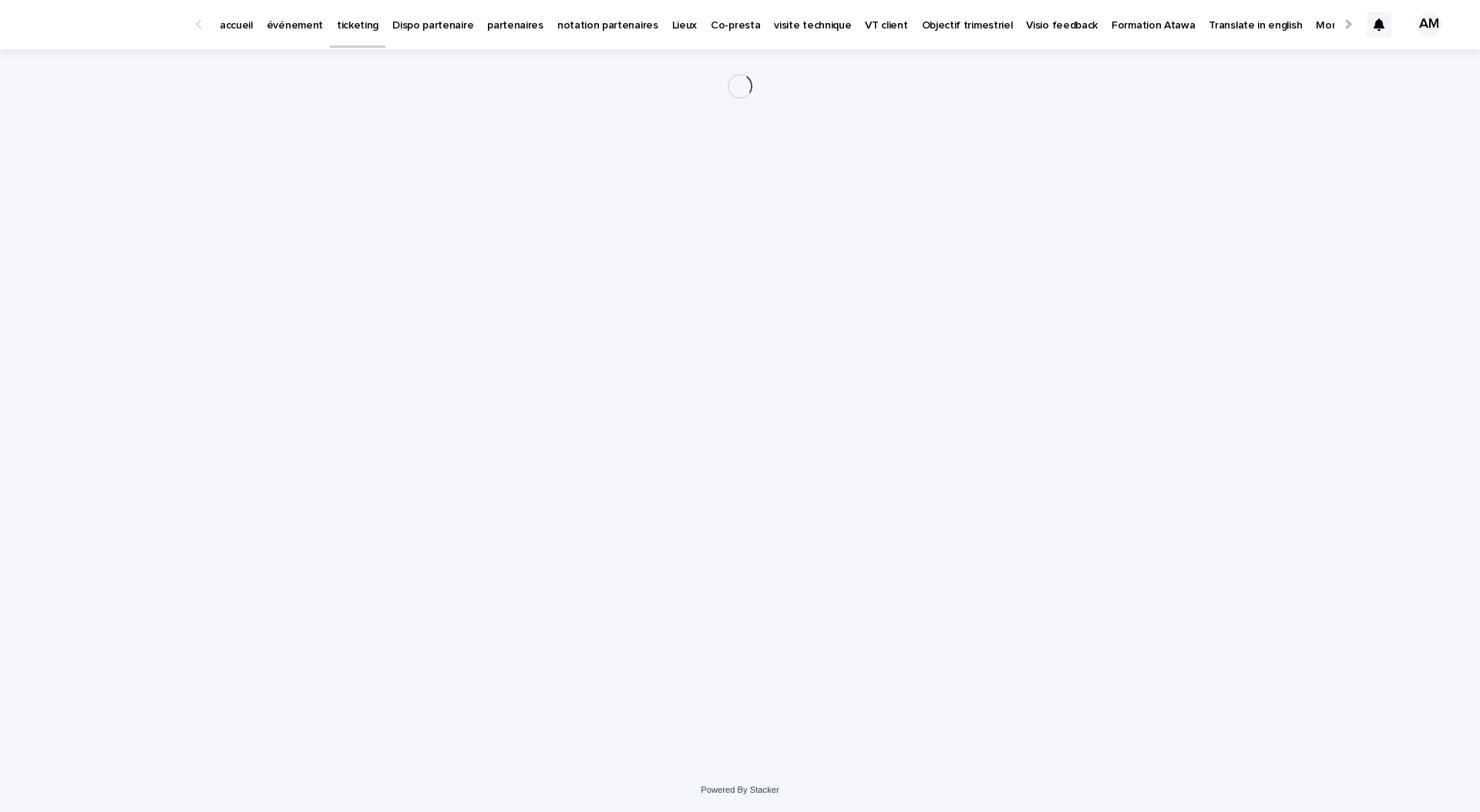 scroll, scrollTop: 0, scrollLeft: 0, axis: both 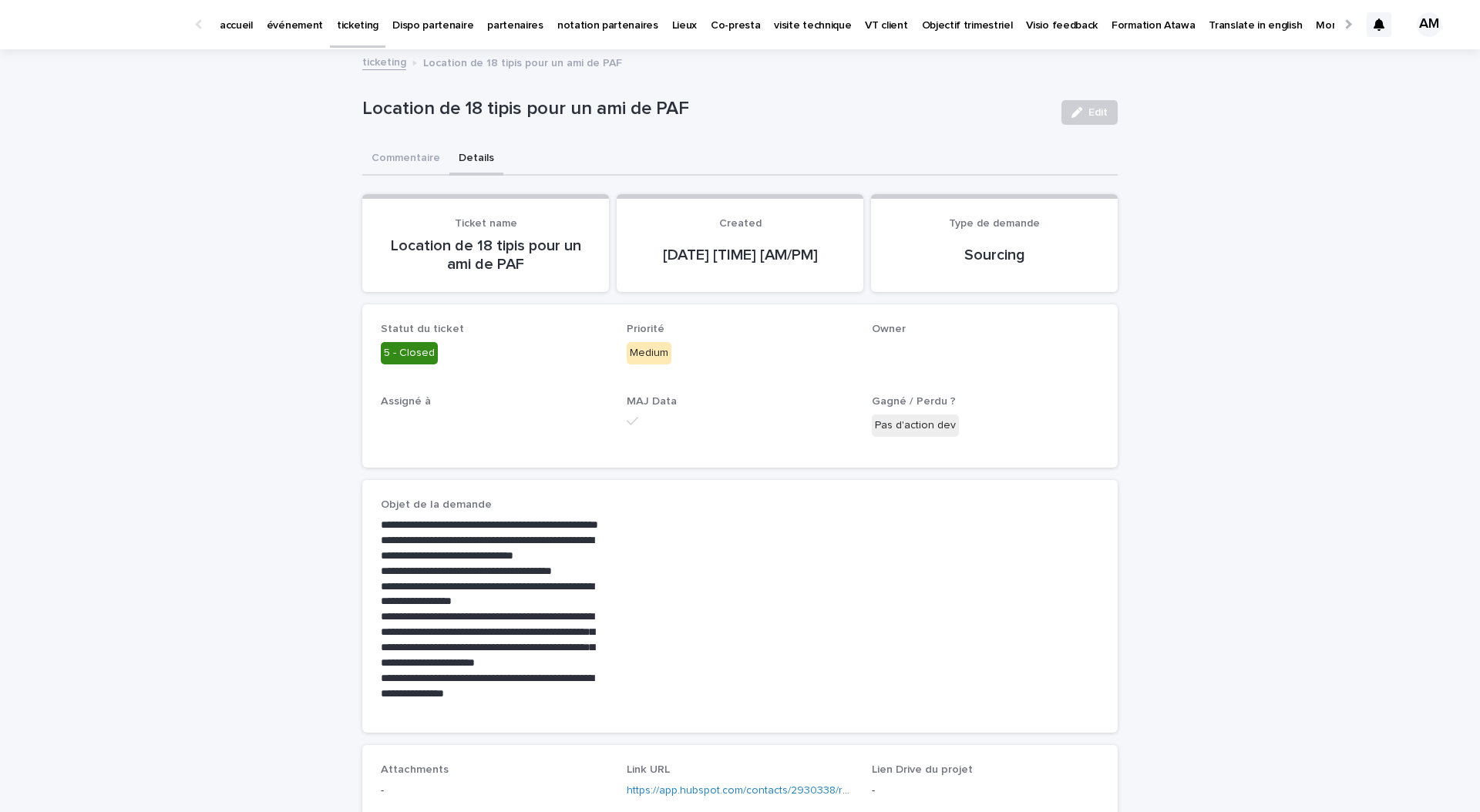 click on "Details" at bounding box center (476, 159) 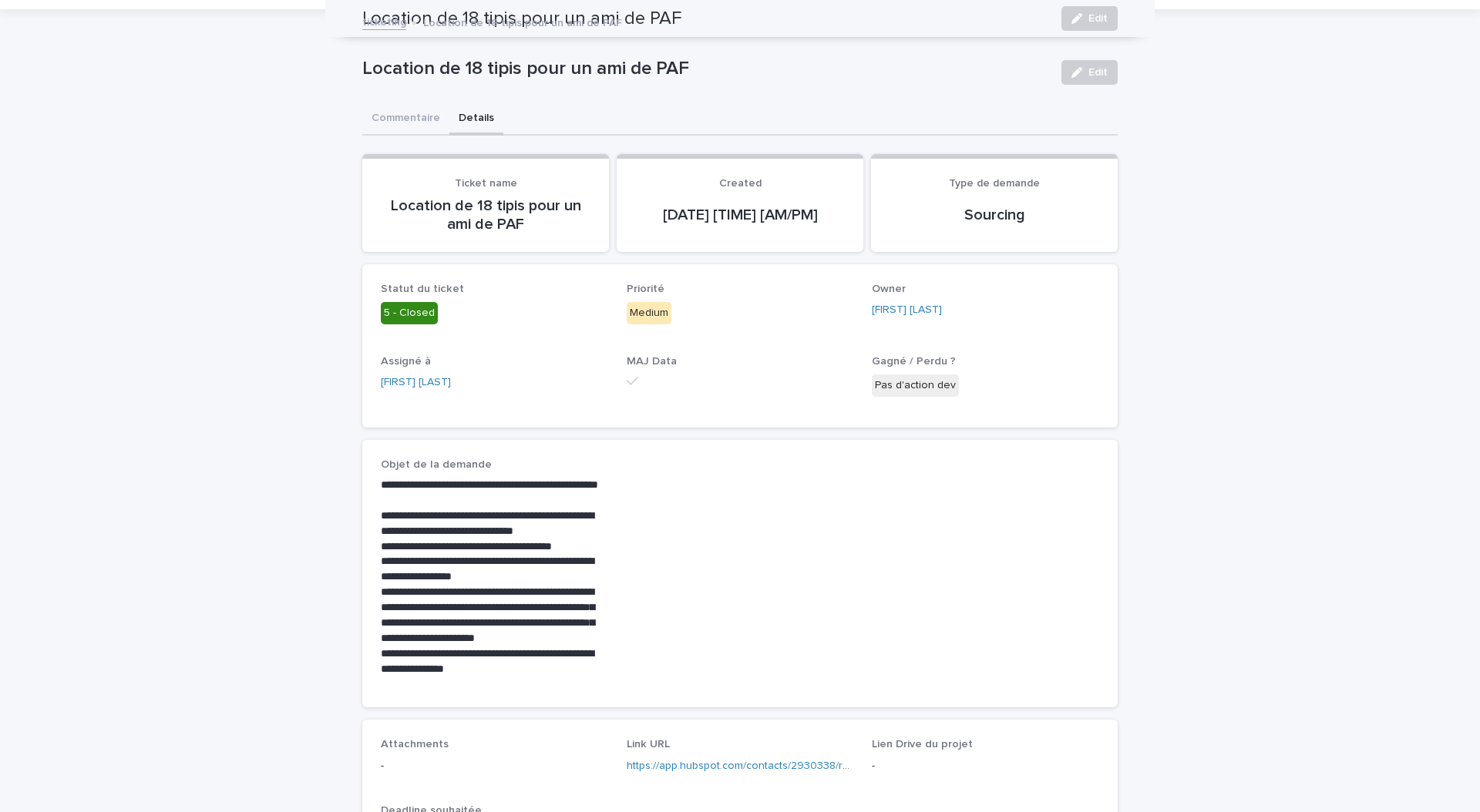 scroll, scrollTop: 0, scrollLeft: 0, axis: both 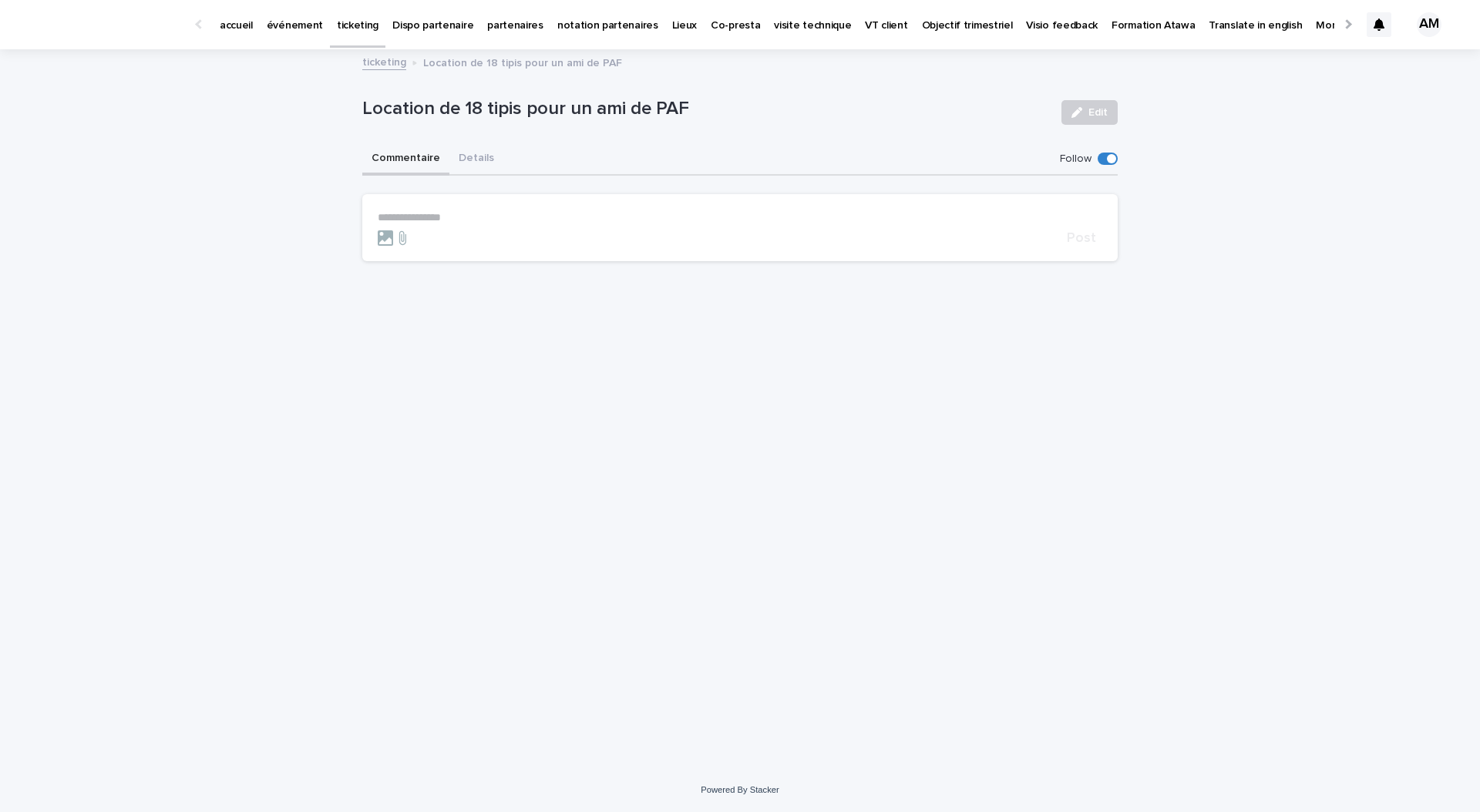 click on "Commentaire" at bounding box center [405, 159] 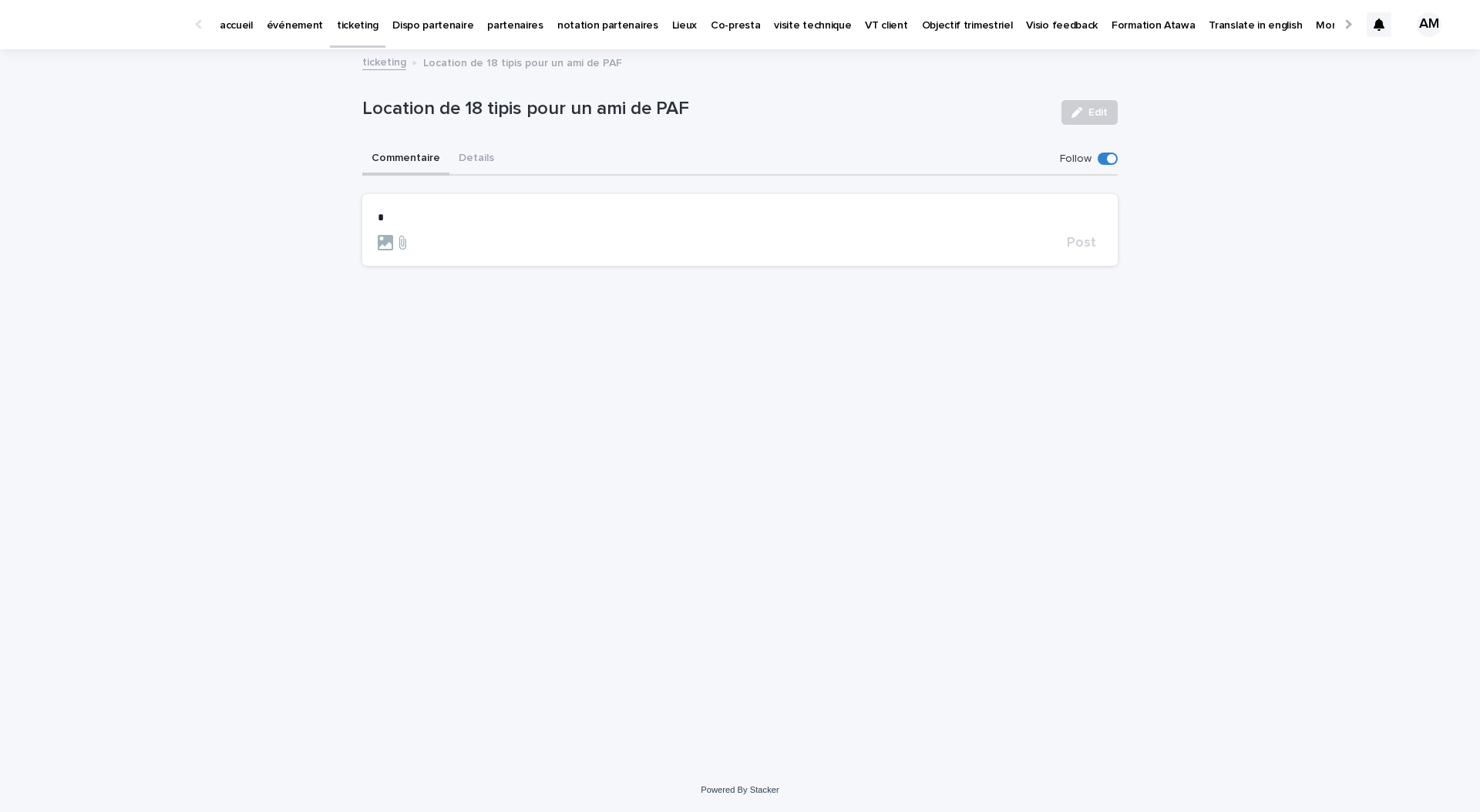 type 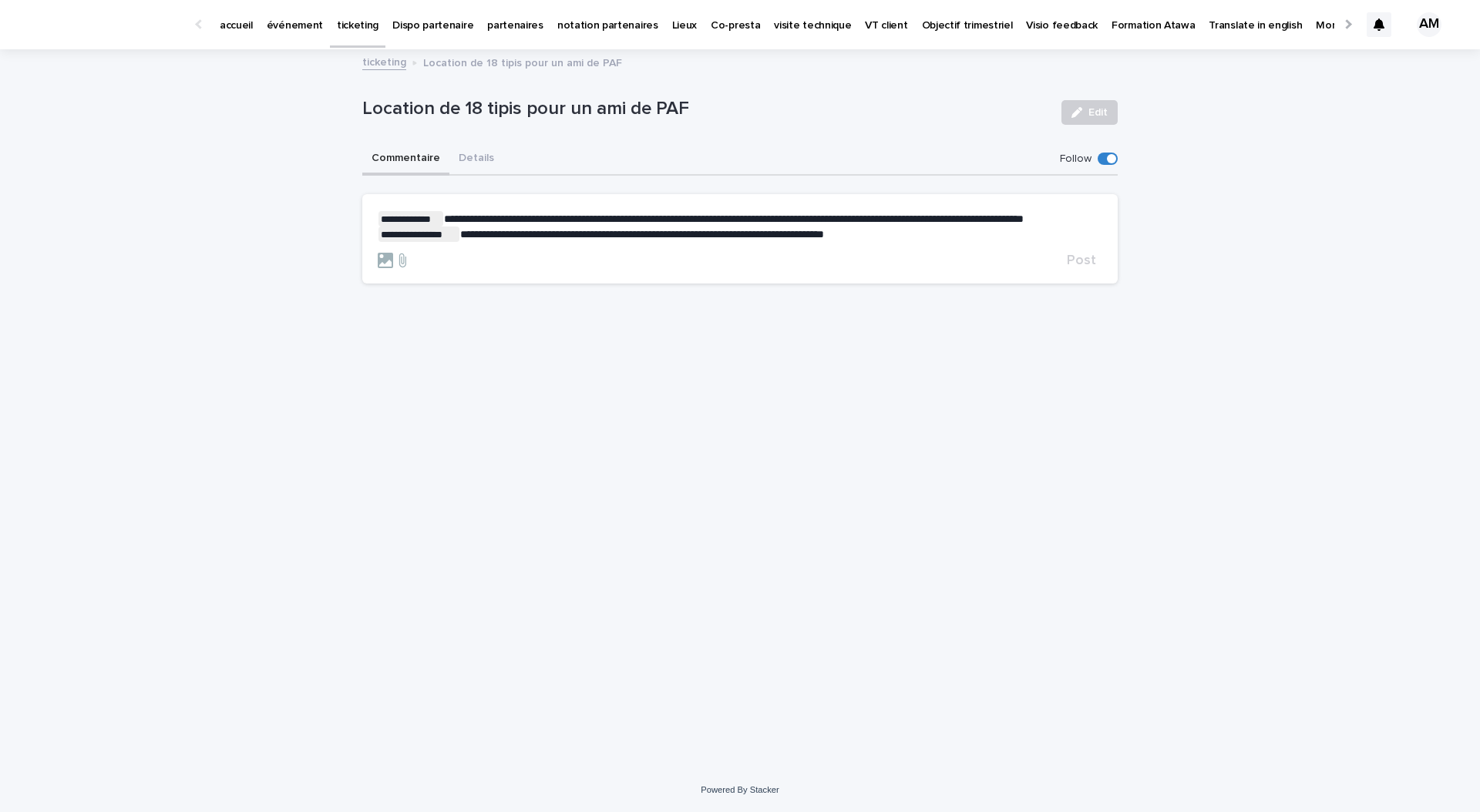 click on "**********" at bounding box center [734, 219] 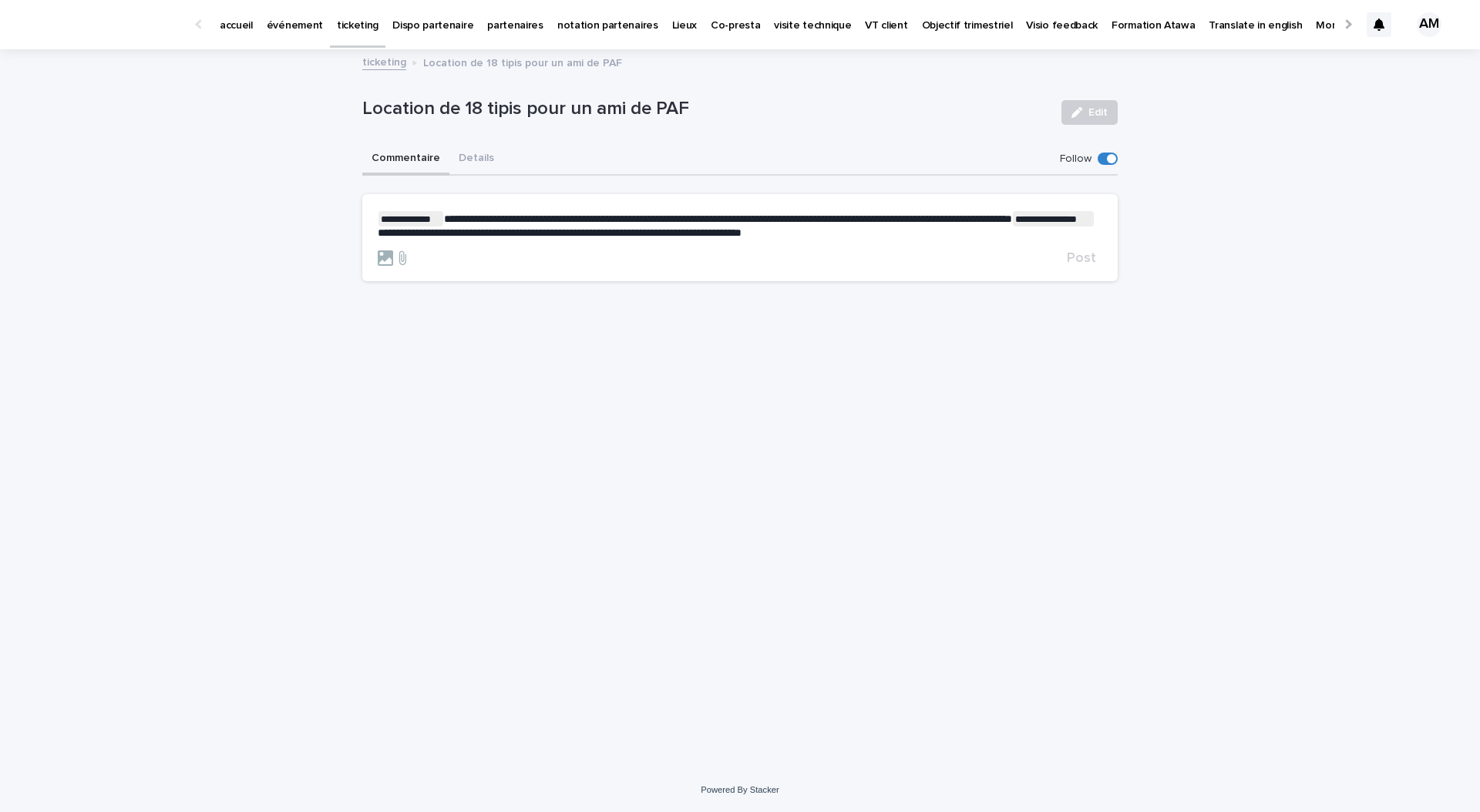 click on "**********" at bounding box center [740, 225] 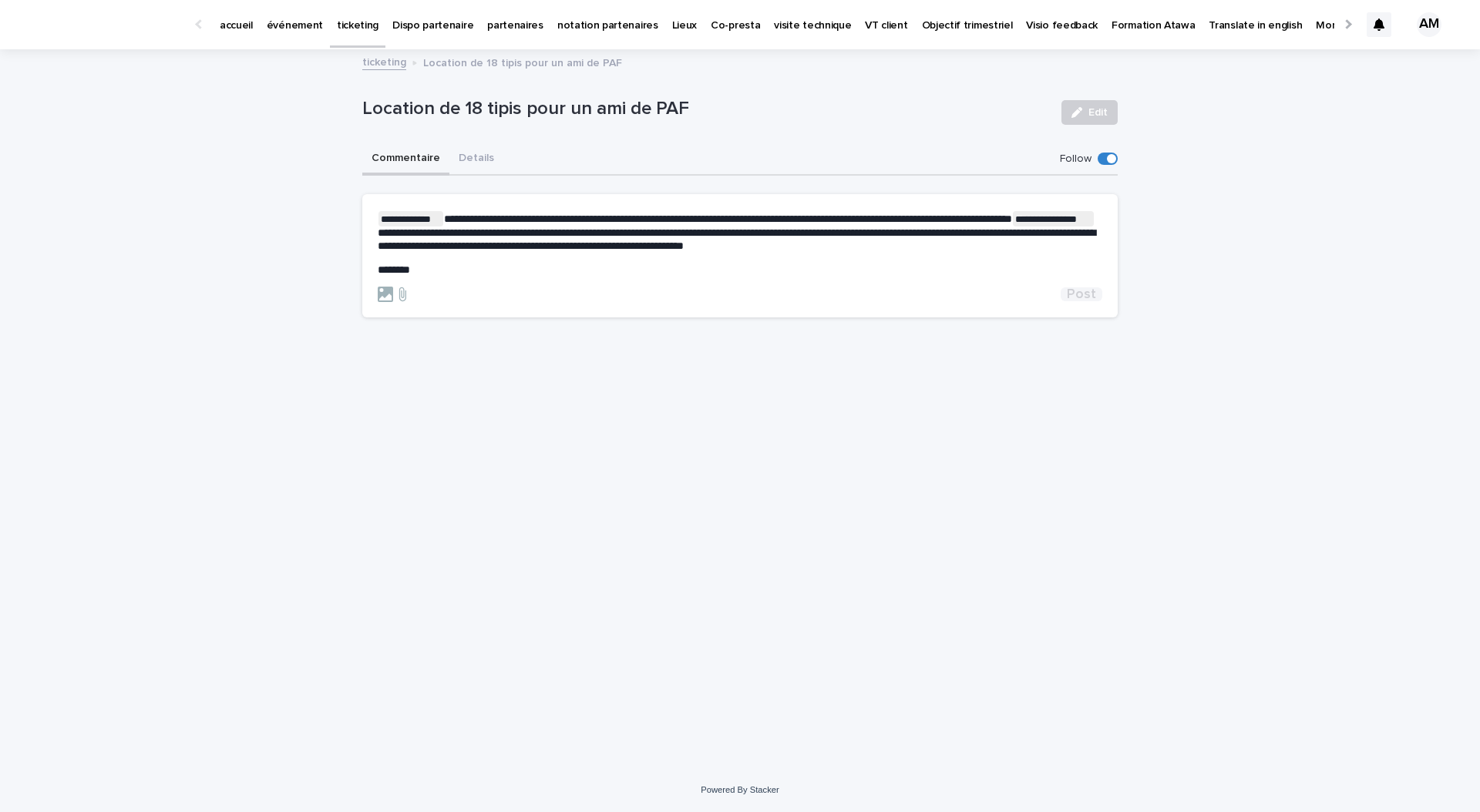 click on "Post" at bounding box center [1081, 294] 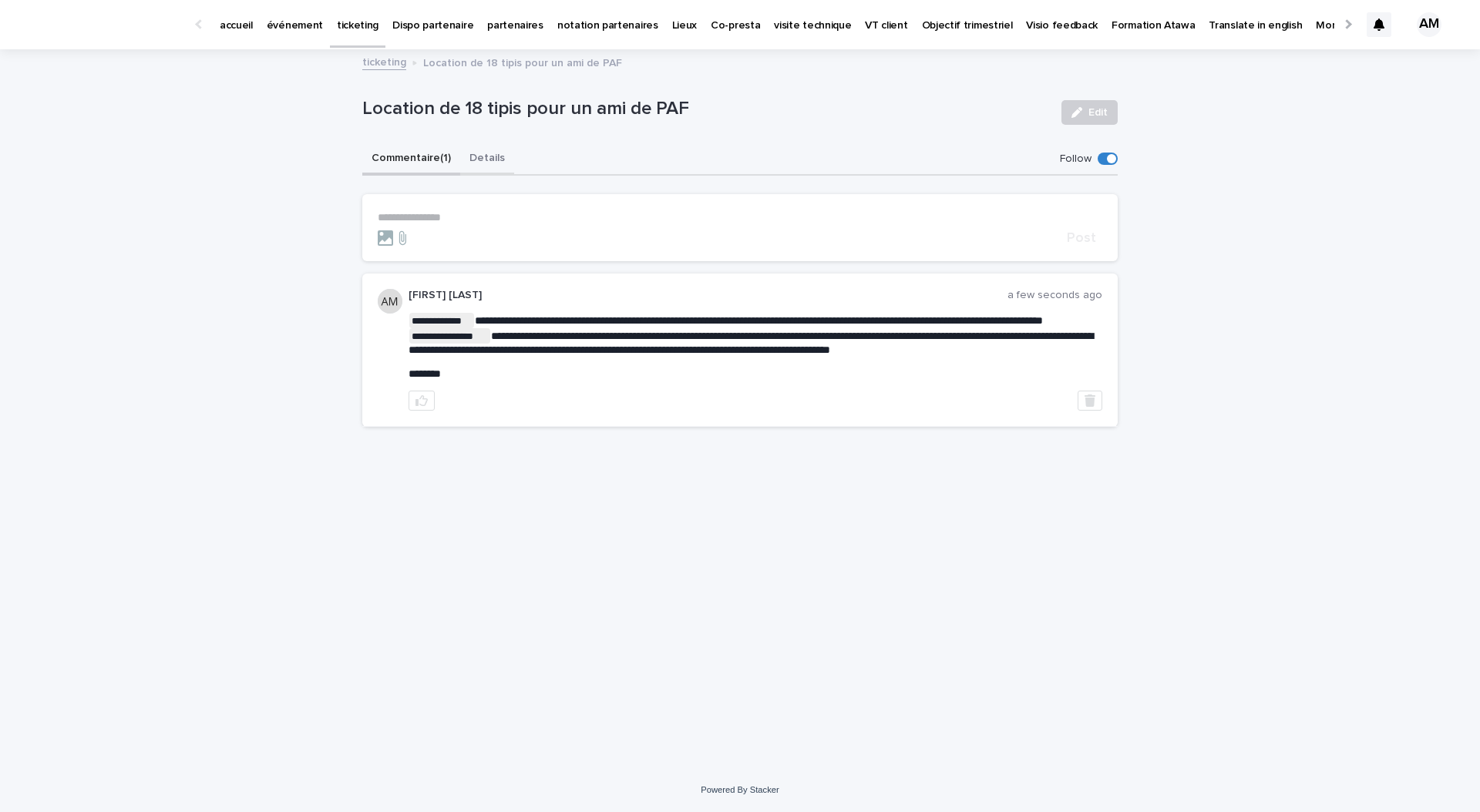 click on "Details" at bounding box center (487, 159) 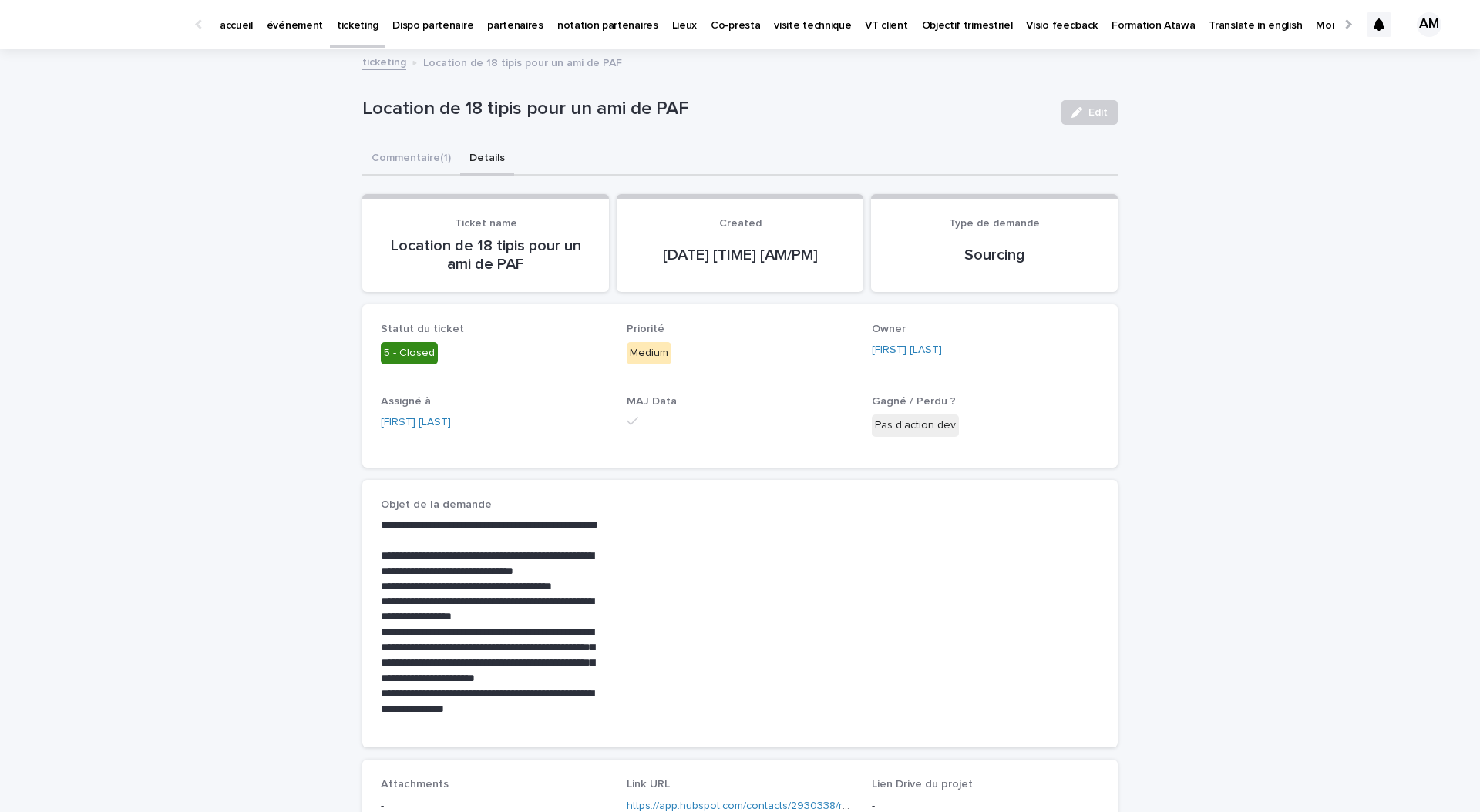 click on "5 - Closed" at bounding box center (409, 353) 